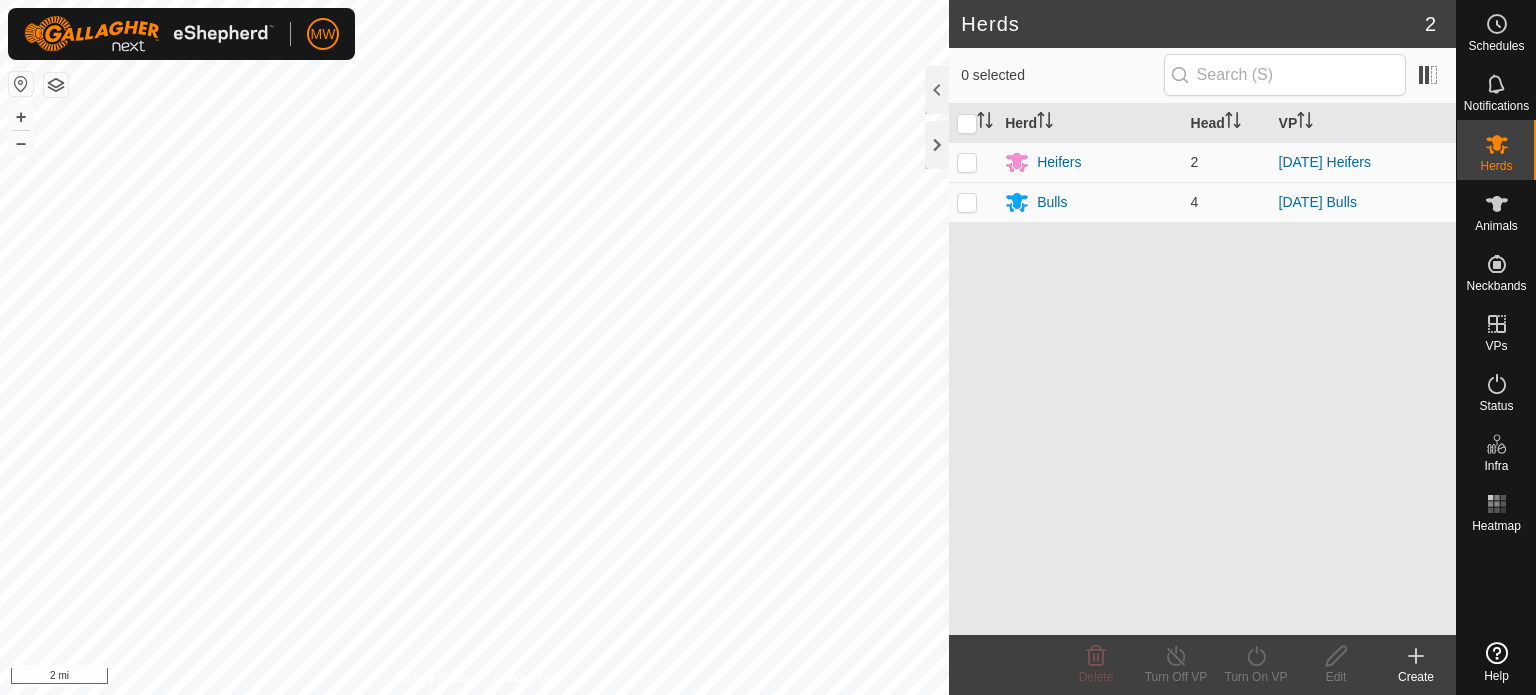 scroll, scrollTop: 0, scrollLeft: 0, axis: both 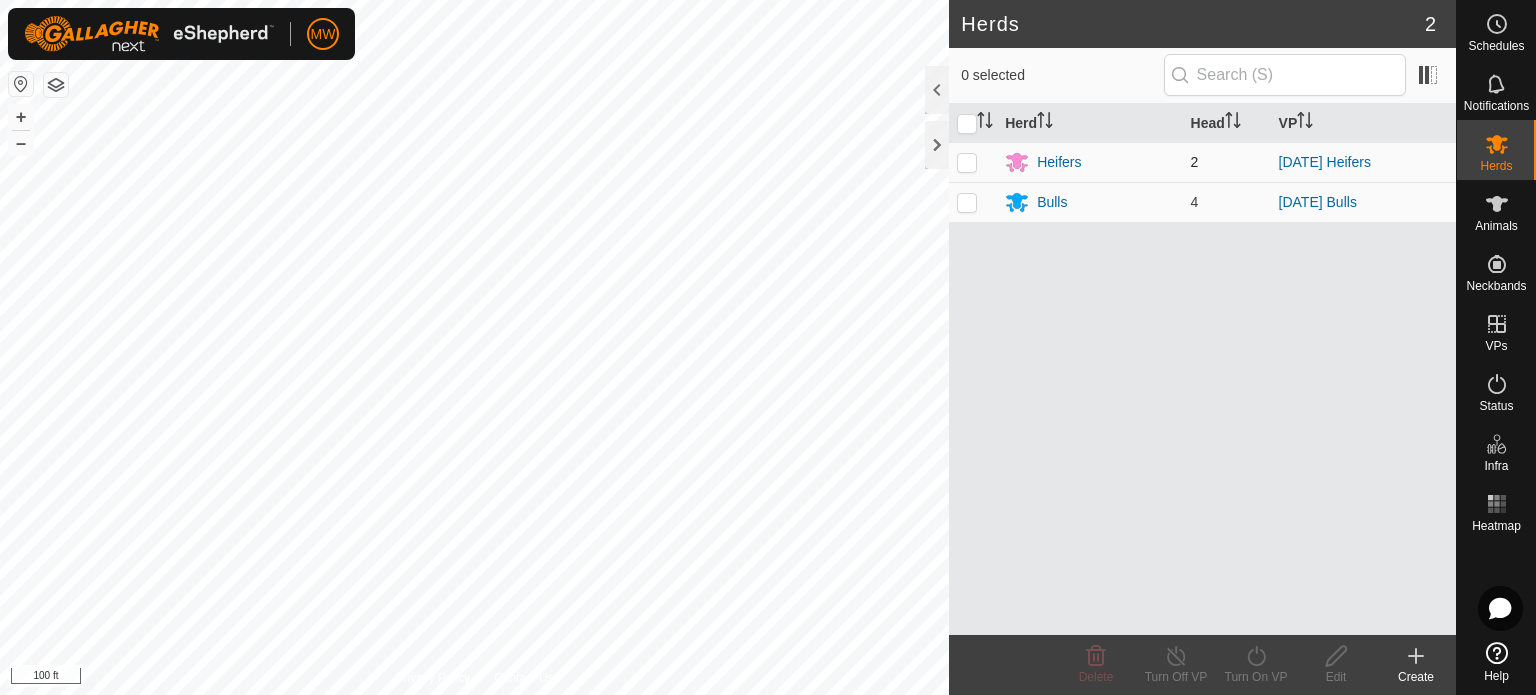 click at bounding box center [967, 162] 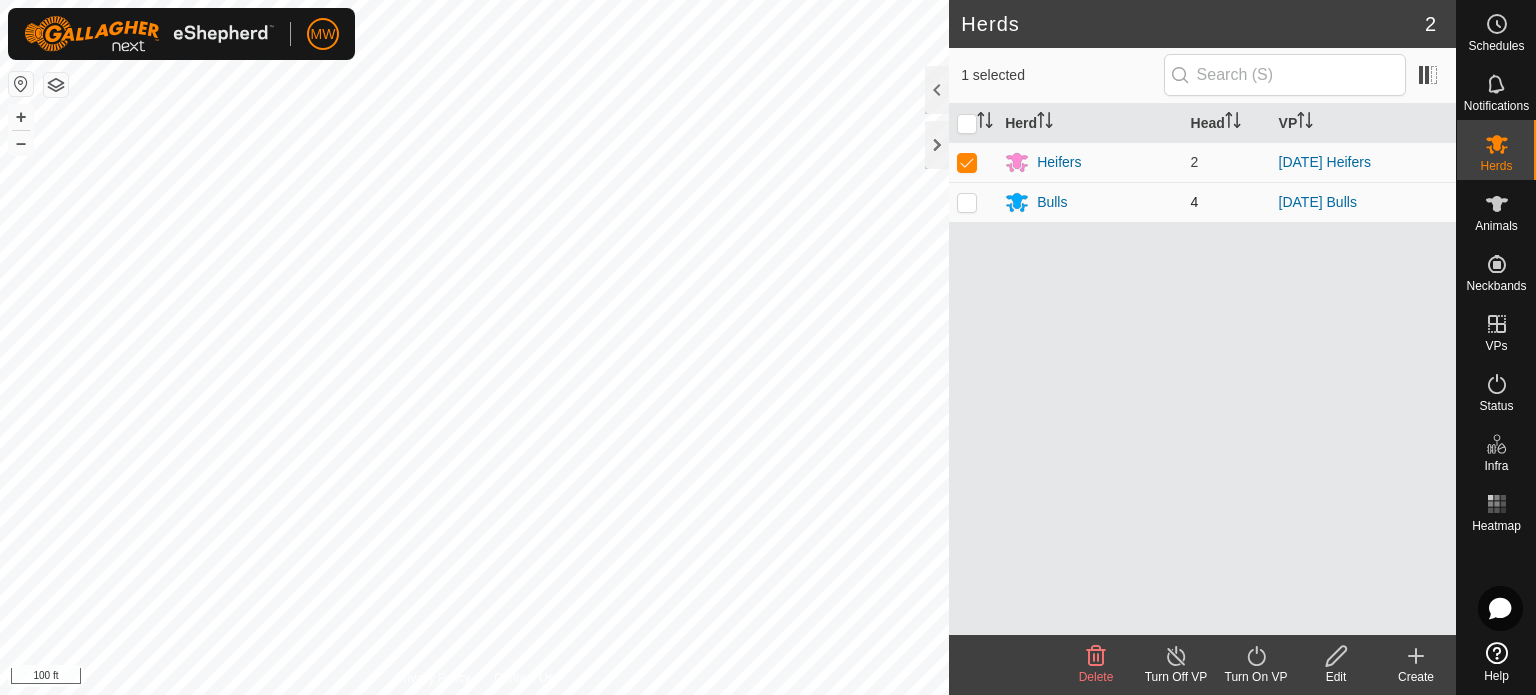 drag, startPoint x: 961, startPoint y: 180, endPoint x: 965, endPoint y: 191, distance: 11.7046995 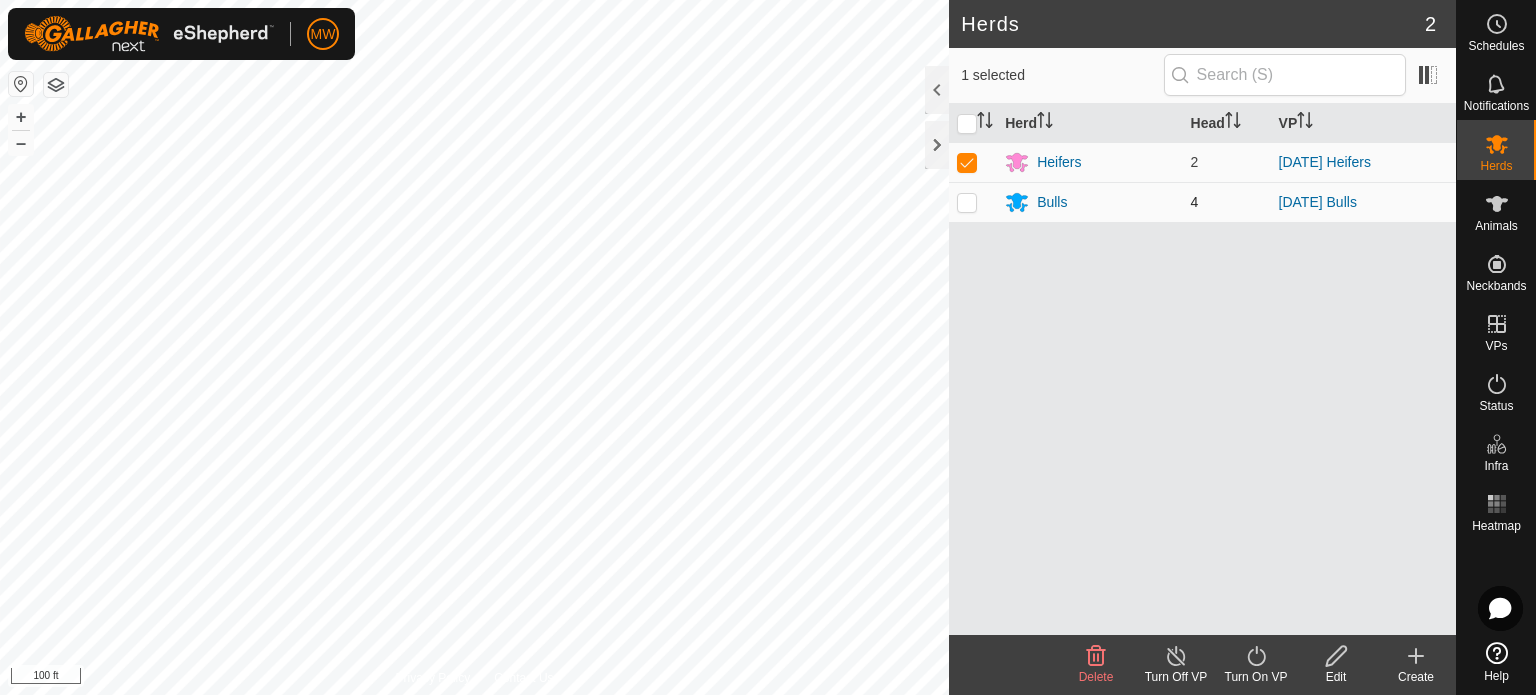 click on "Heifers 2 [DATE] Heifers Bulls 4 [DATE] Bulls" at bounding box center (1202, 182) 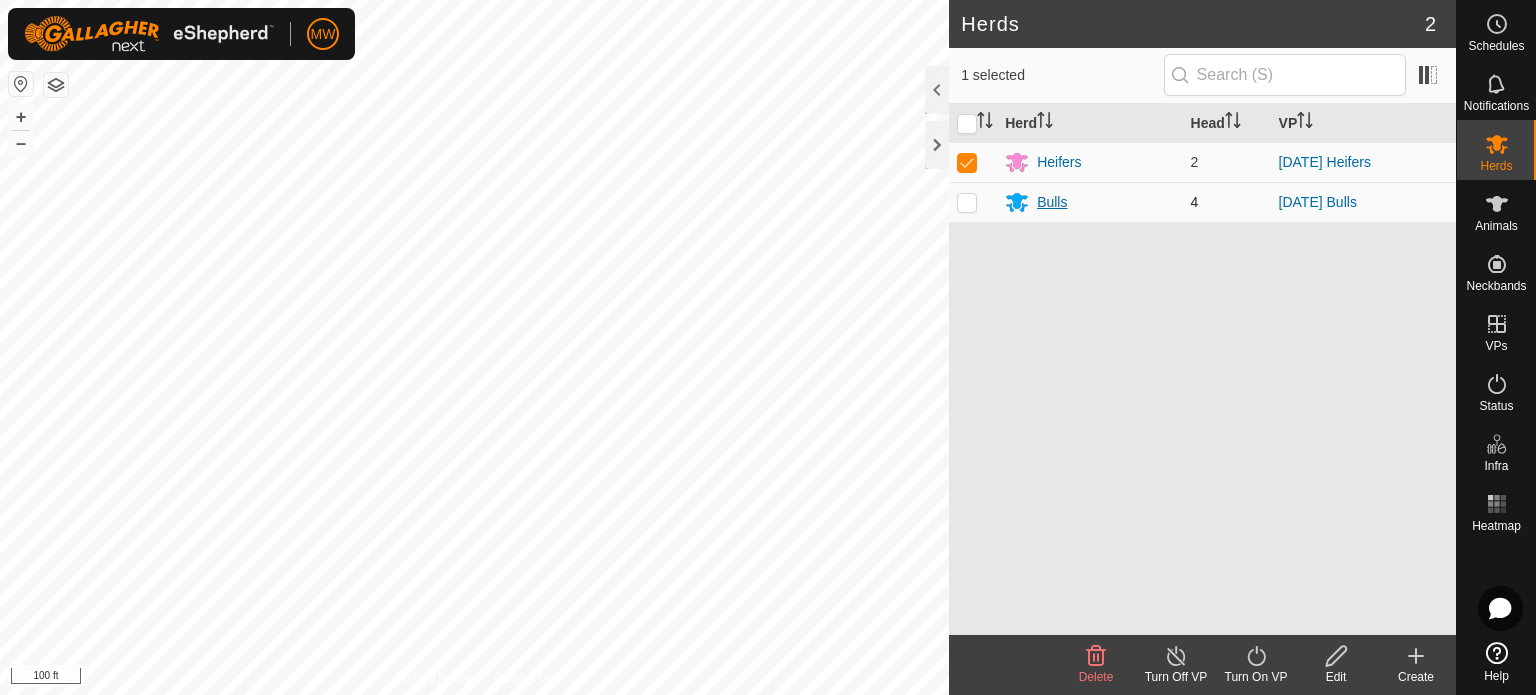 drag, startPoint x: 965, startPoint y: 195, endPoint x: 1030, endPoint y: 198, distance: 65.06919 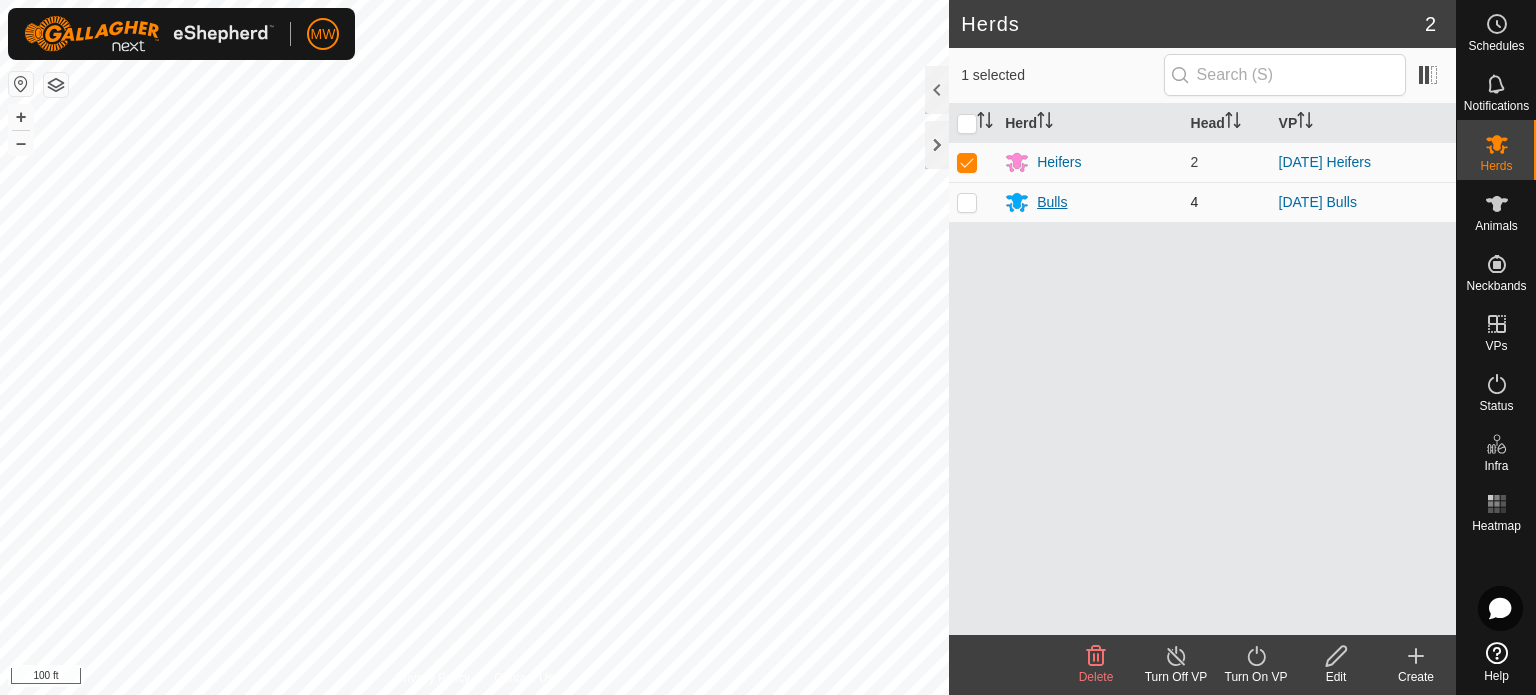 click at bounding box center [967, 202] 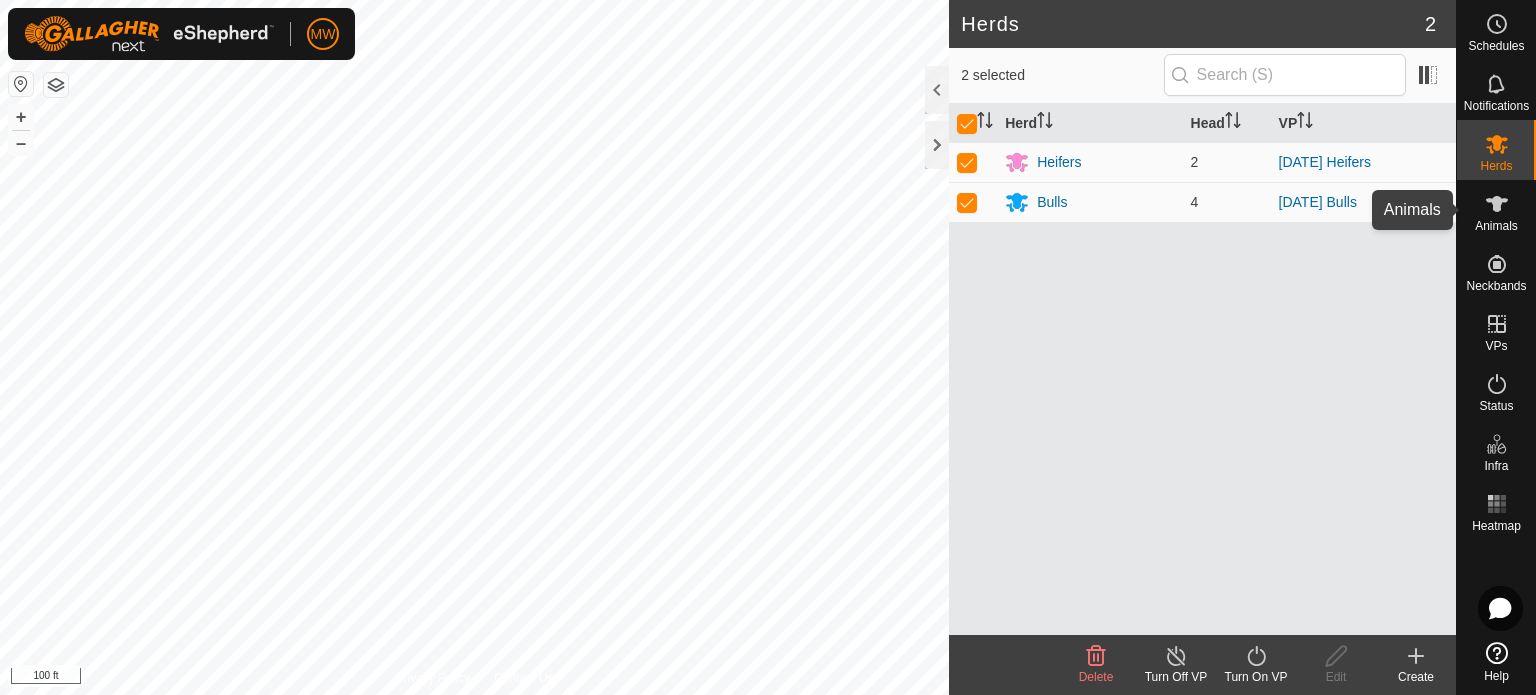 click at bounding box center [1497, 204] 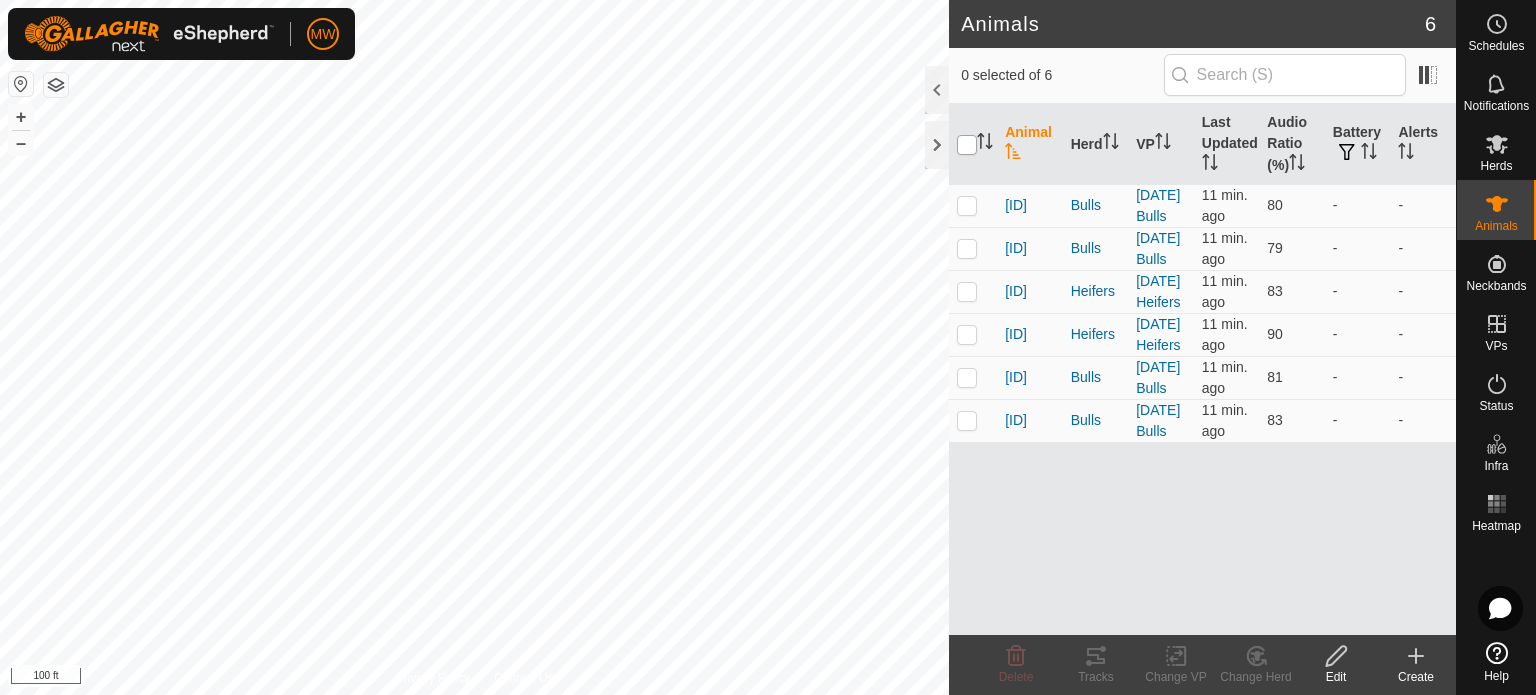 click at bounding box center [967, 145] 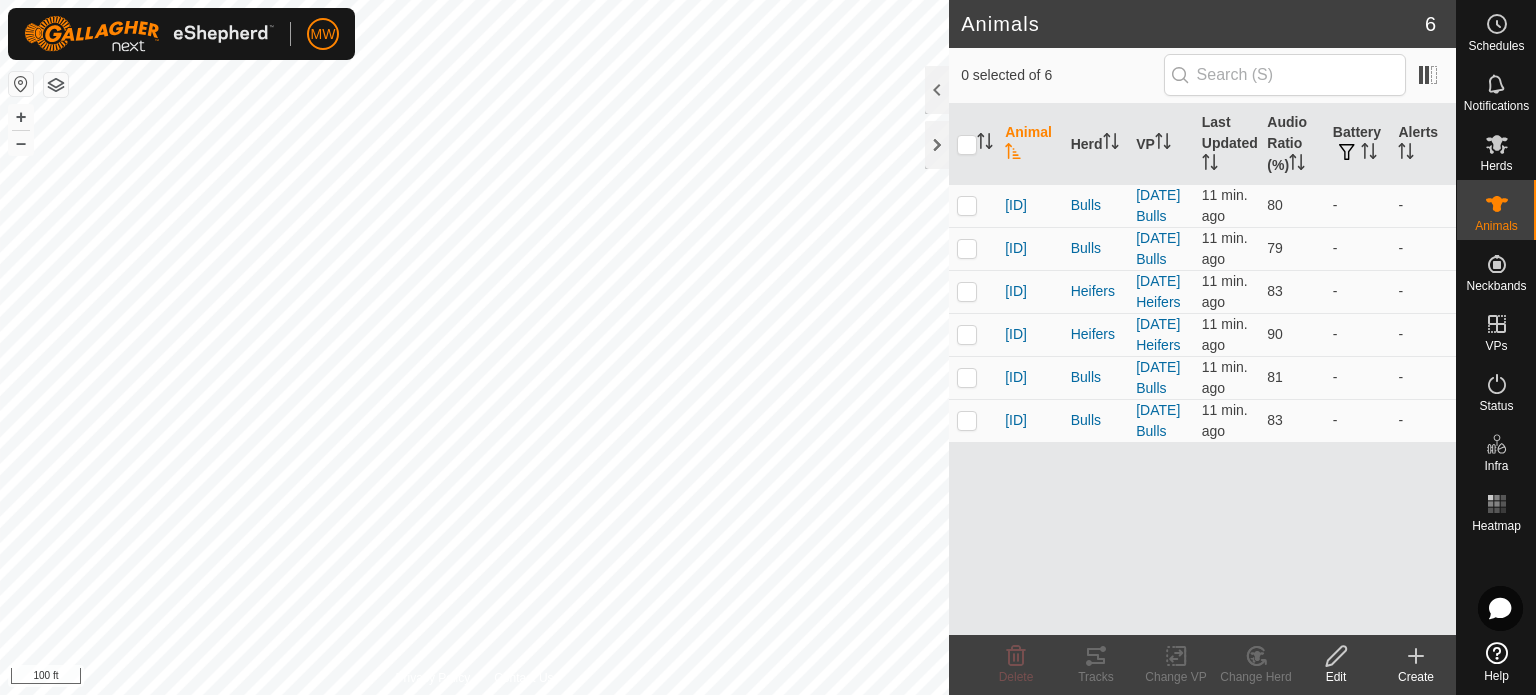 checkbox on "true" 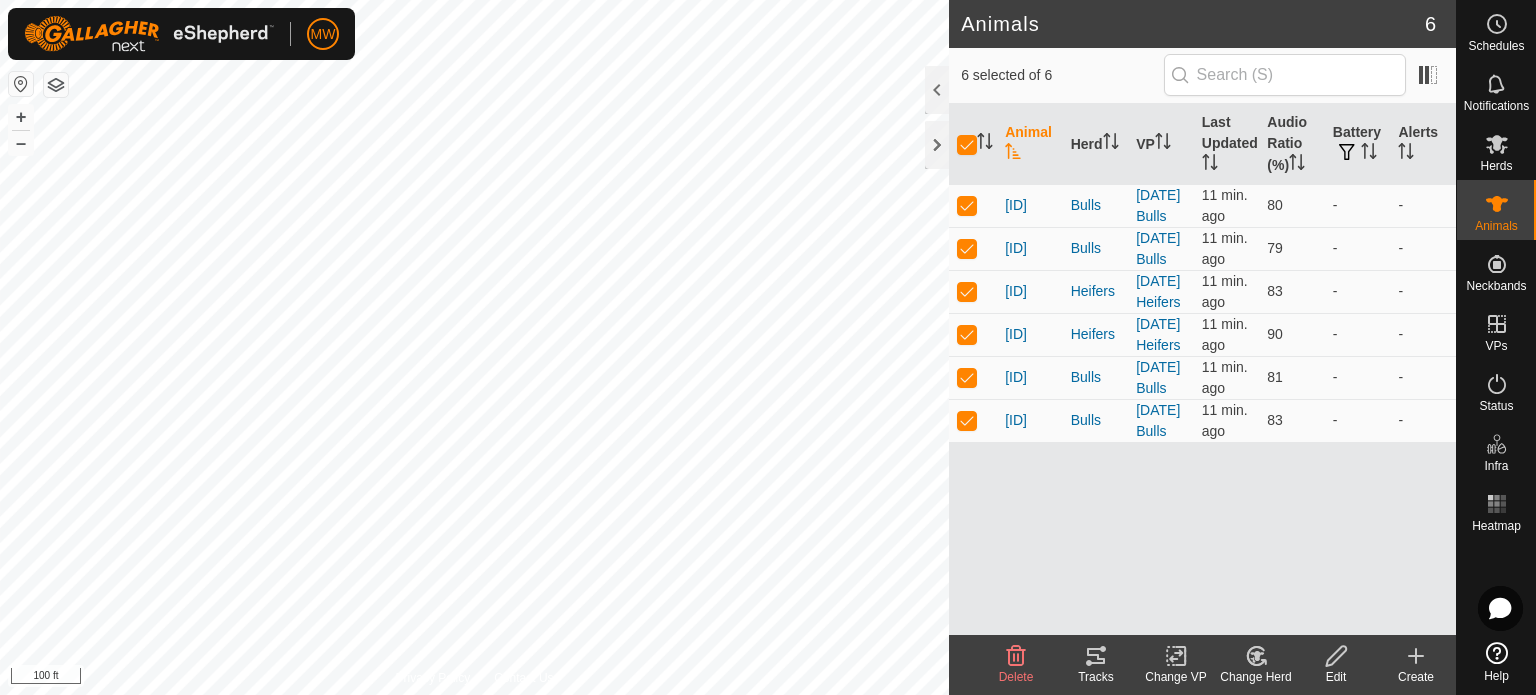 click 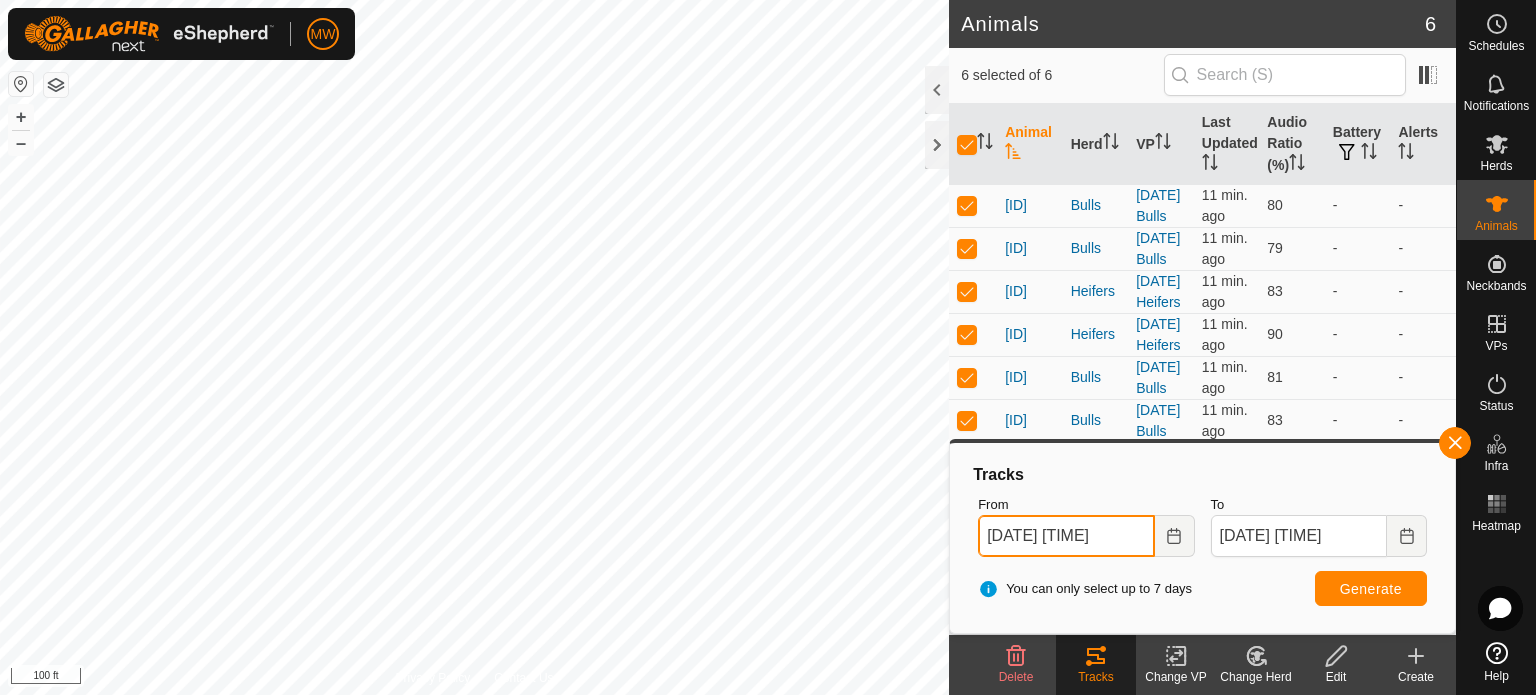 click on "[DATE] [TIME]" at bounding box center (1066, 536) 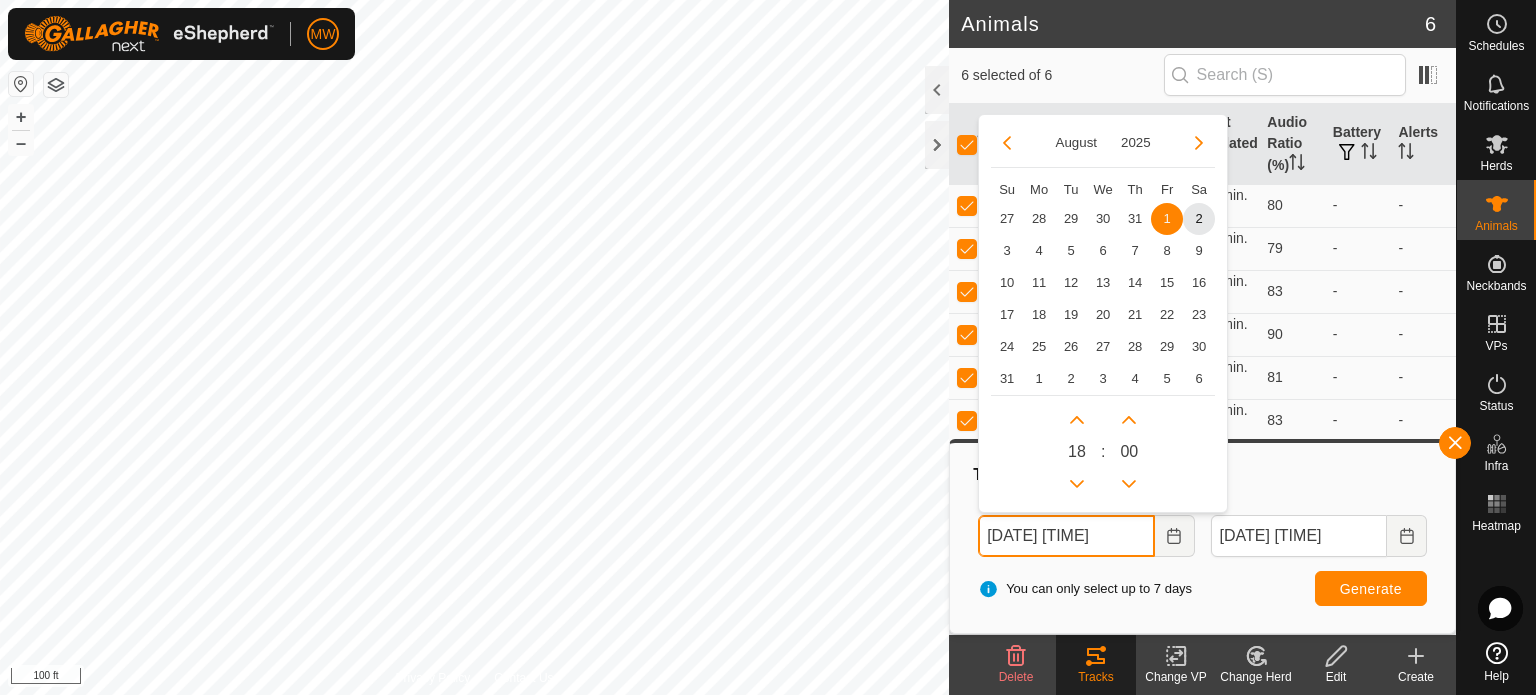 click on "[DATE] [TIME]" at bounding box center [1066, 536] 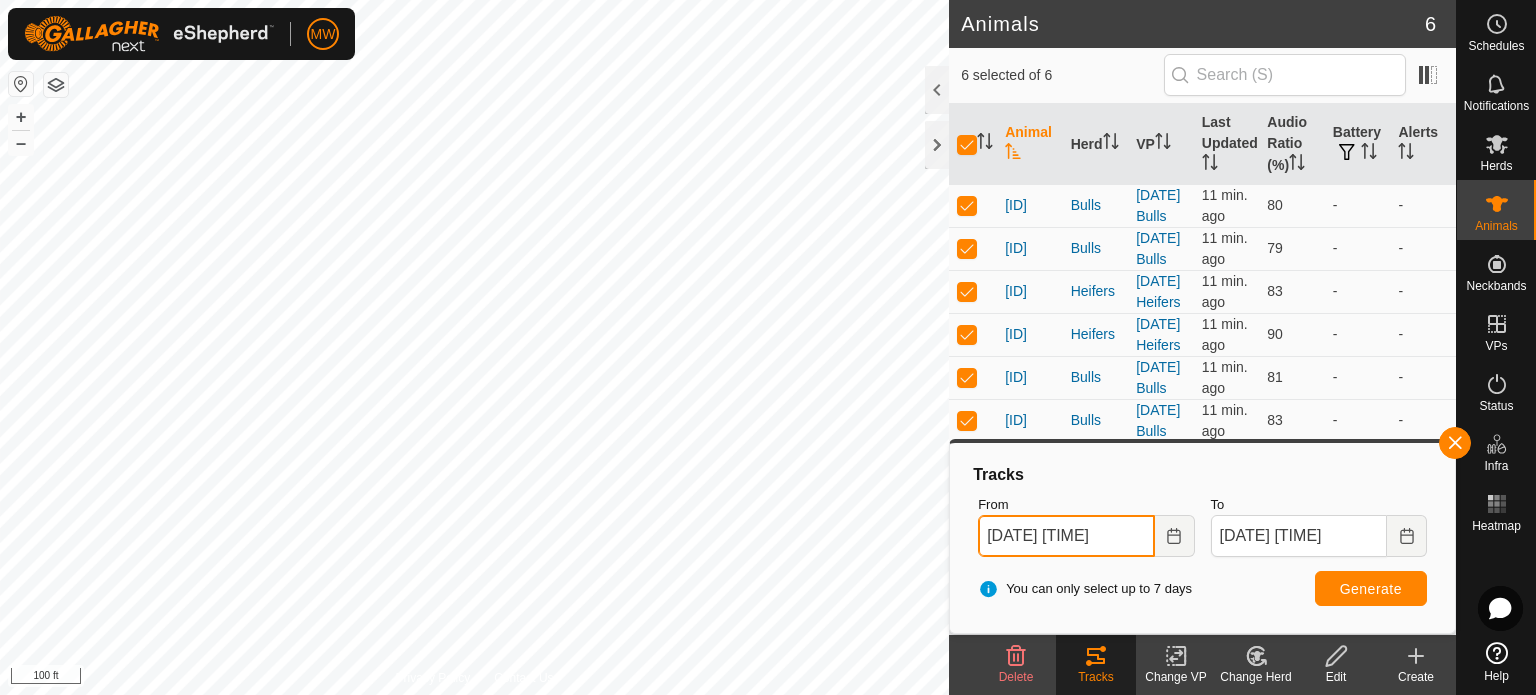 type on "[DATE] [TIME]" 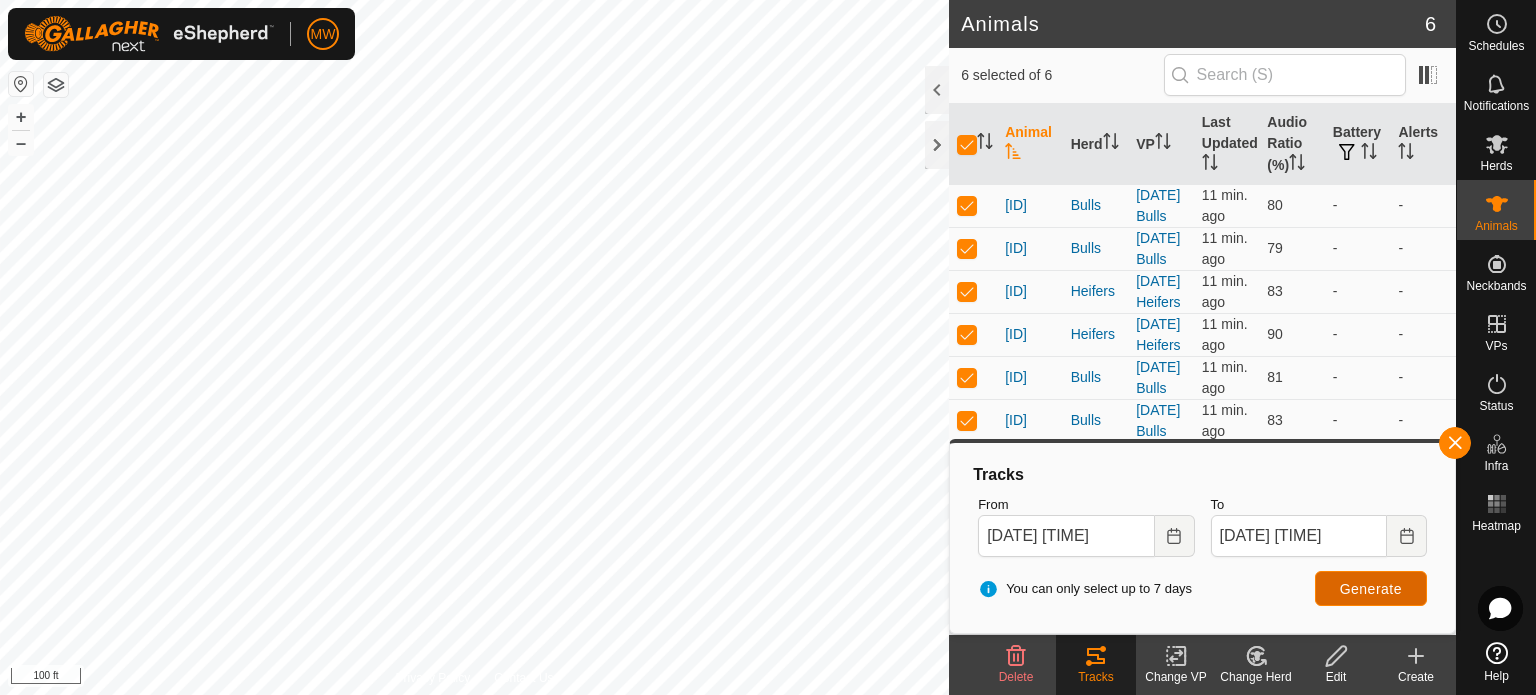click on "Generate" at bounding box center [1371, 589] 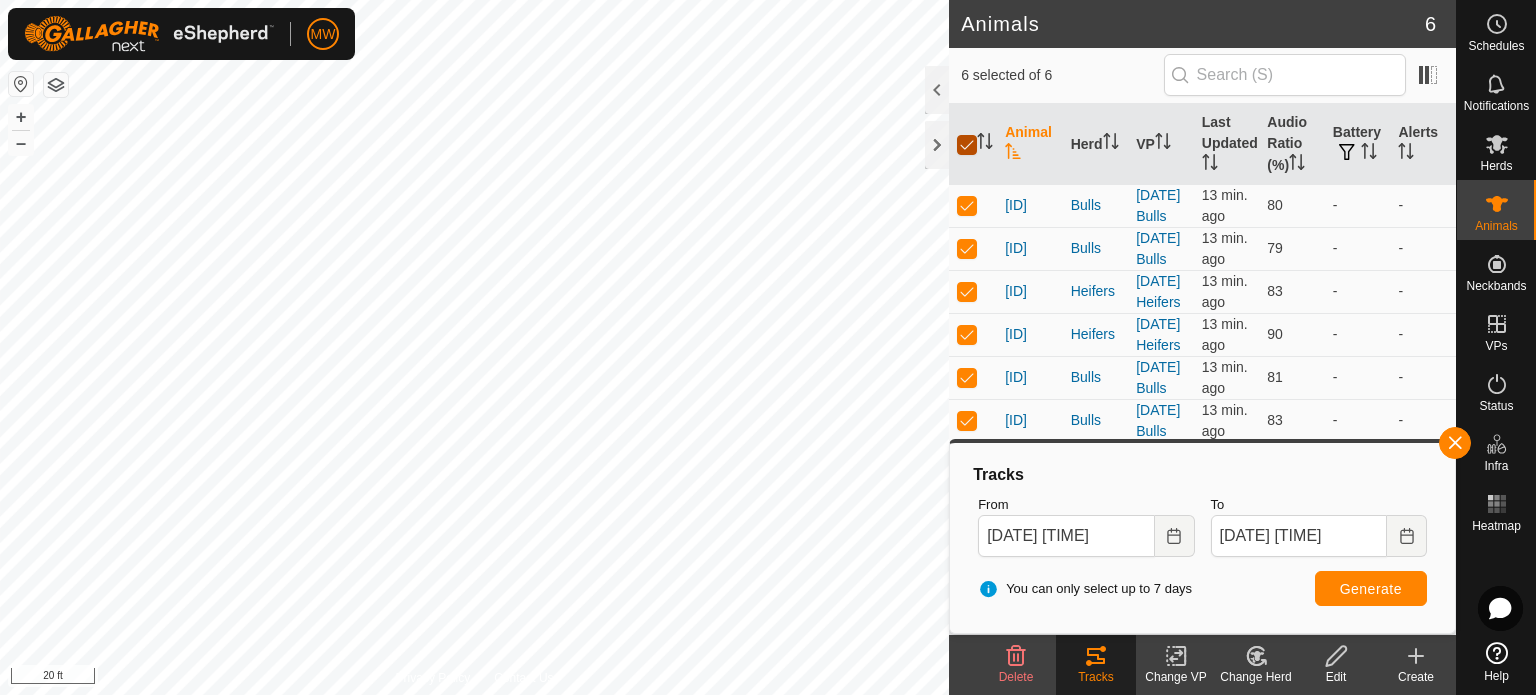 click at bounding box center (967, 145) 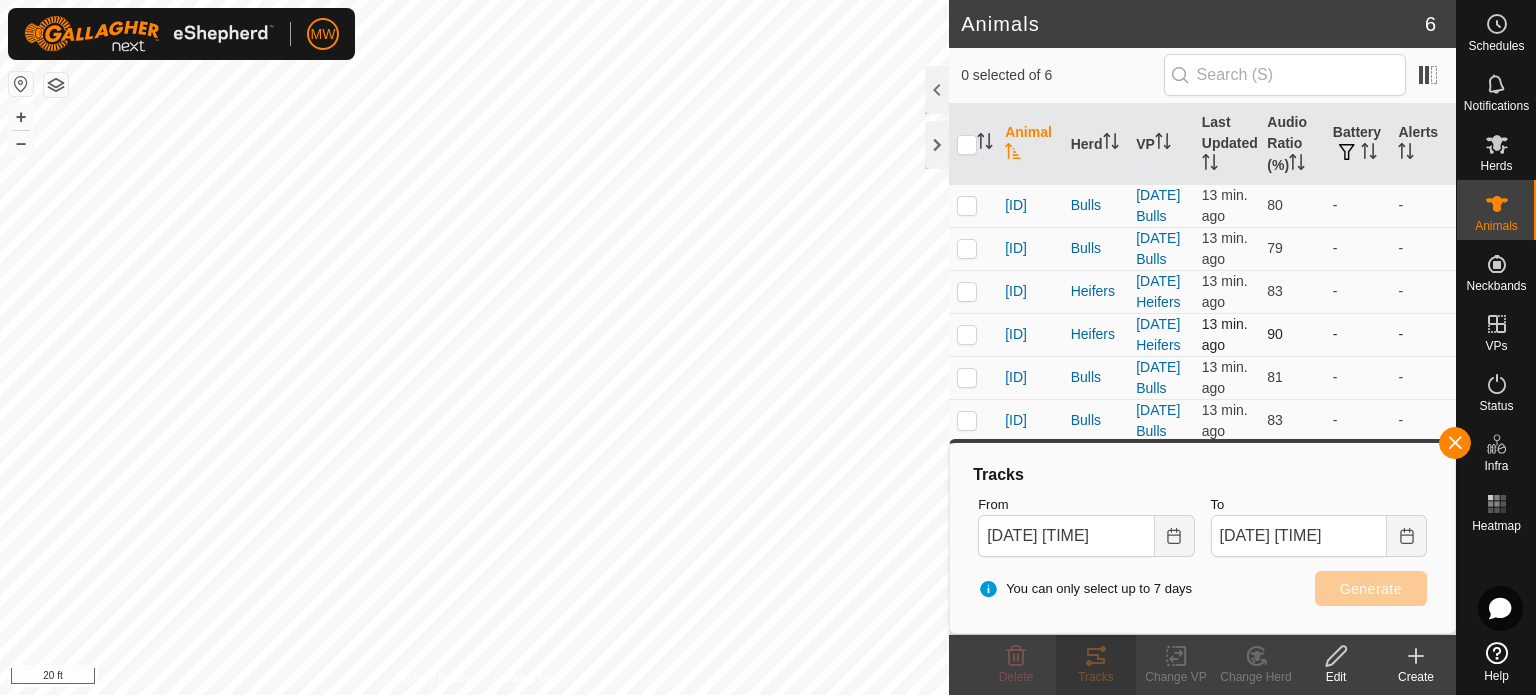 click at bounding box center (967, 334) 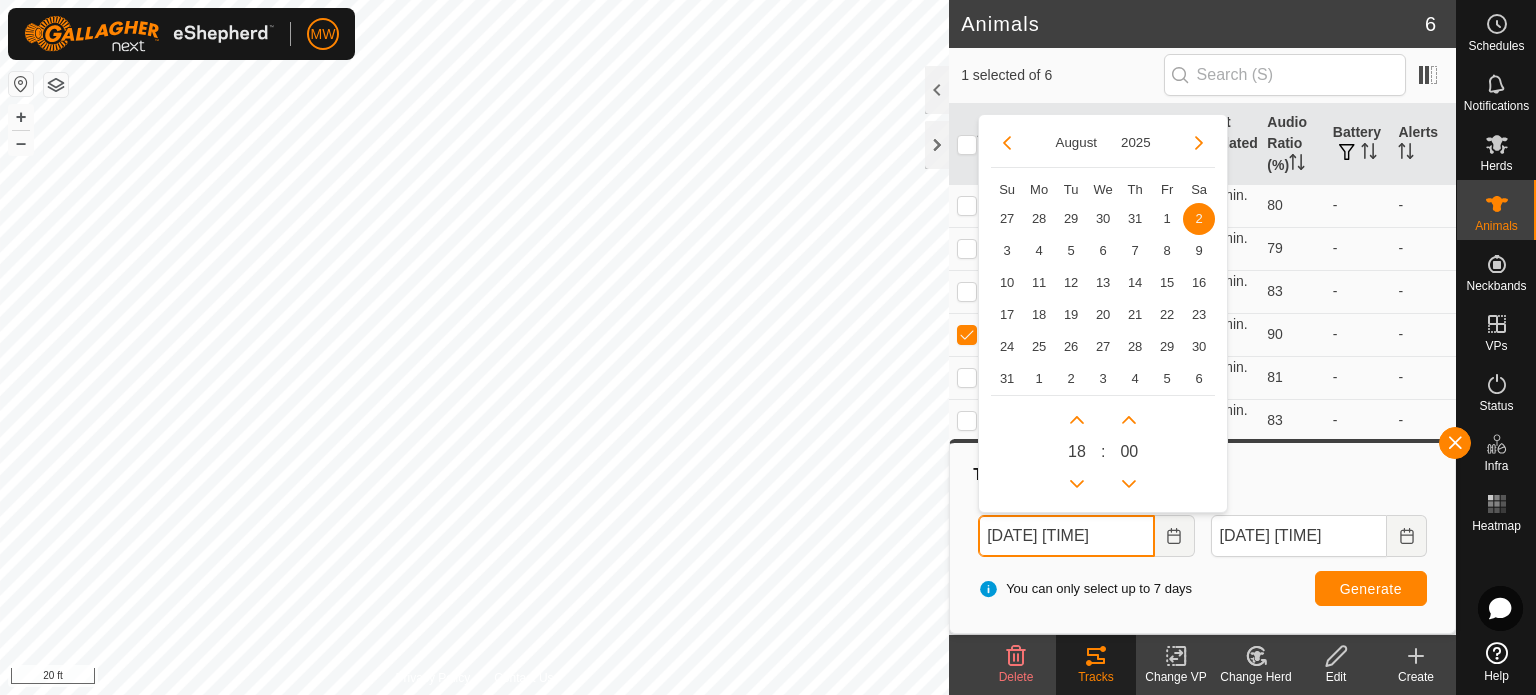 click on "[DATE] [TIME]" at bounding box center (1066, 536) 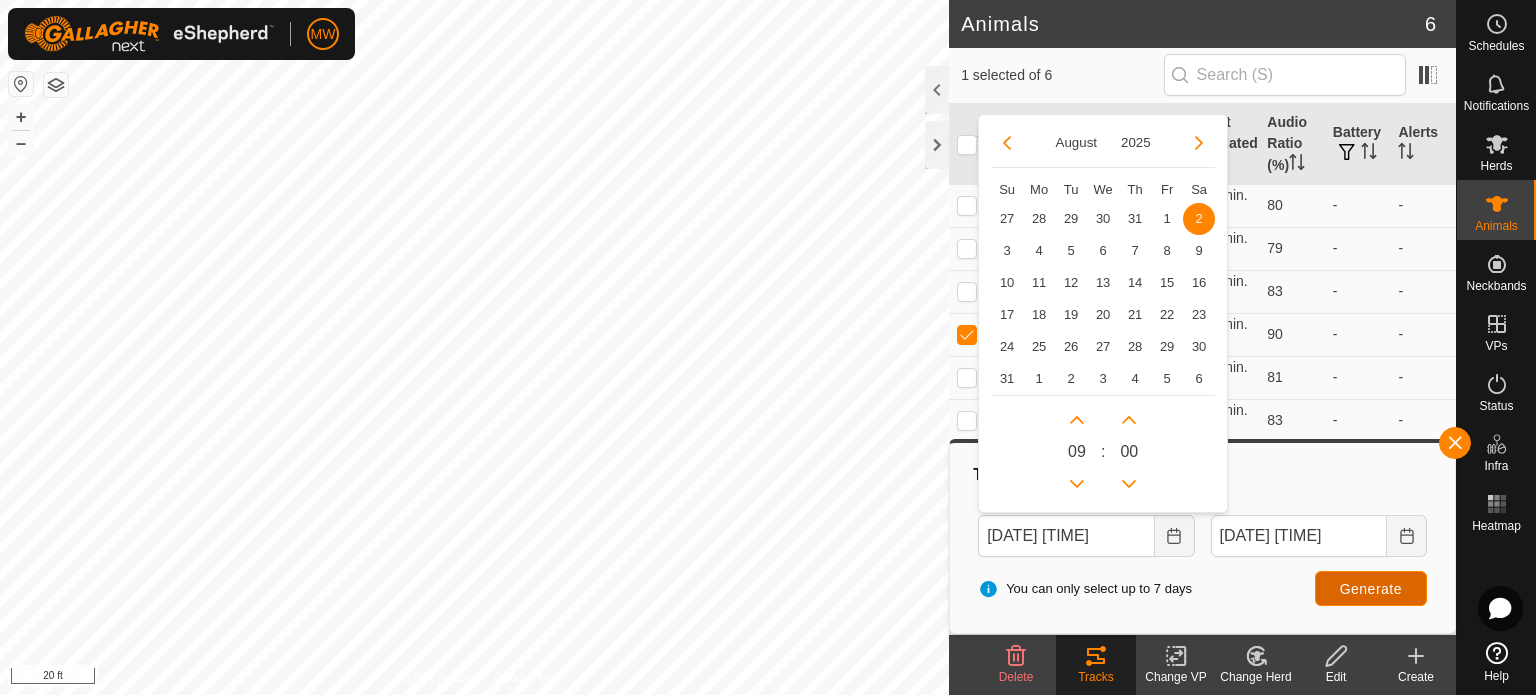 click on "Generate" at bounding box center (1371, 588) 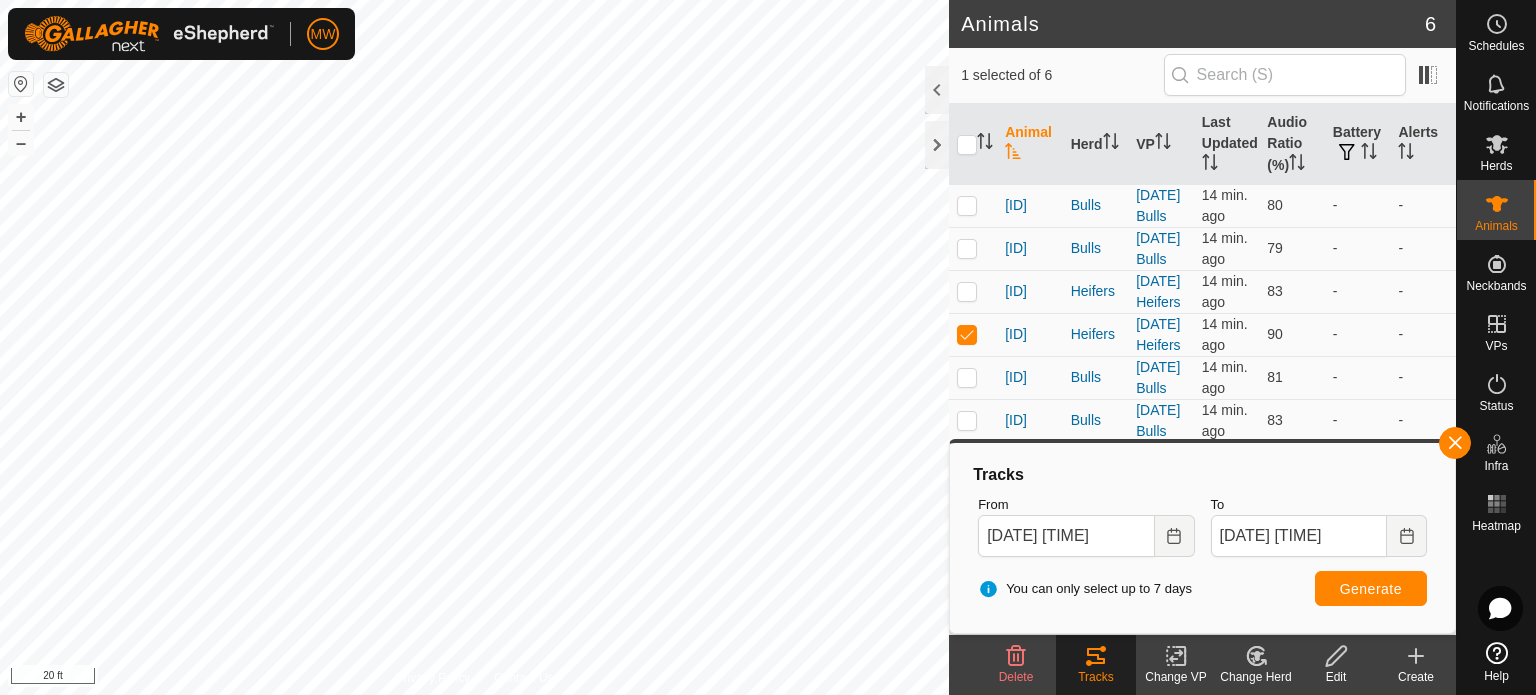 click on "MW Schedules Notifications Herds Animals Neckbands VPs Status Infra Heatmap Help Animals 6  1 selected of 6   Animal   Herd   VP   Last Updated   Audio Ratio (%)   Battery   Alerts   1LB   Bulls  2025-08-01 Bulls  14 min. ago  80  -  -   2LB   Bulls  2025-08-01 Bulls  14 min. ago  79  -  -   3LH   Heifers  2025-08-01 Heifers  14 min. ago  83  -  -   4AH   Heifers  2025-08-01 Heifers  14 min. ago  90  -  -   5AB   Bulls  2025-08-01 Bulls  14 min. ago  81  -  -   6LB   Bulls  2025-08-01 Bulls  14 min. ago  83  -  -  Delete  Tracks   Change VP   Change Herd   Edit   Create  Privacy Policy Contact Us
4AH
+ – ⇧ i 20 ft
Tracks From [DATE] [TIME] To [DATE] [TIME] You can only select up to 7 days Generate" at bounding box center (768, 347) 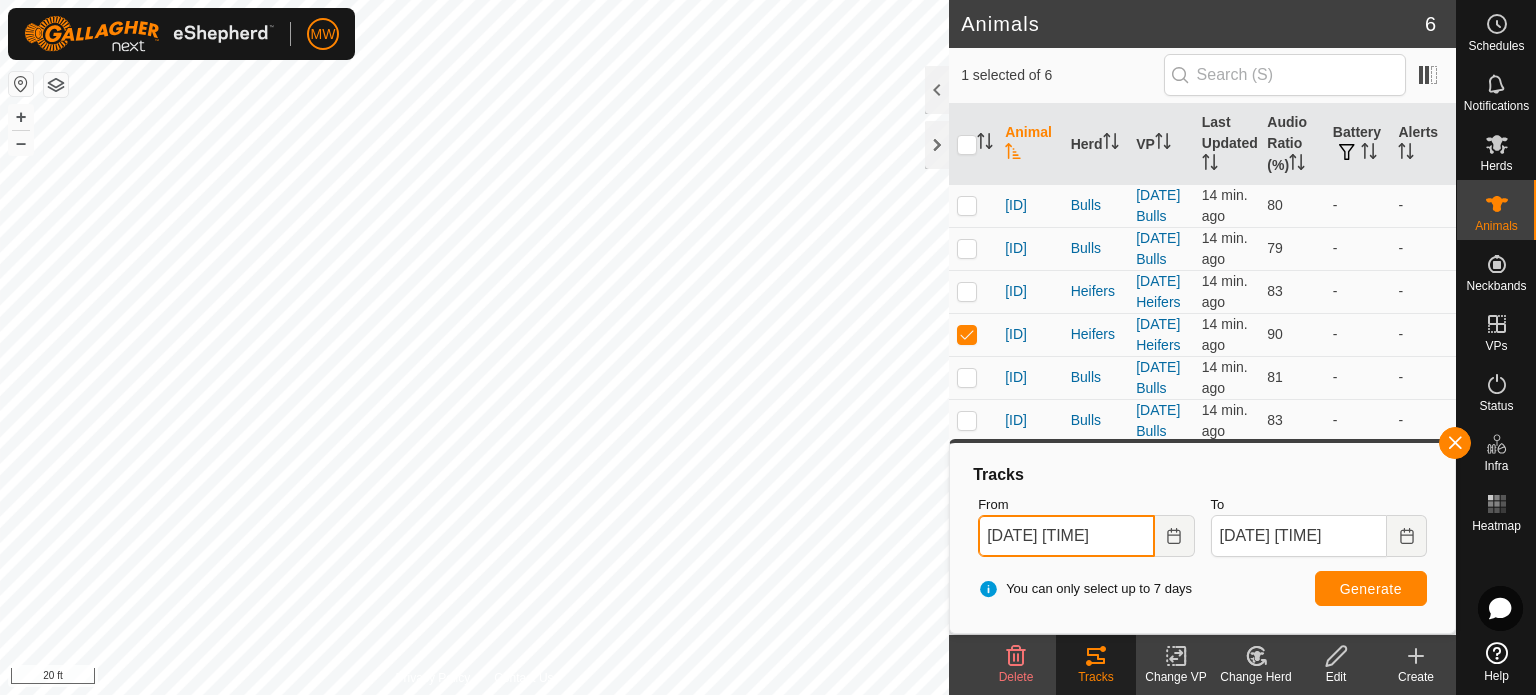 click on "[DATE] [TIME]" at bounding box center [1066, 536] 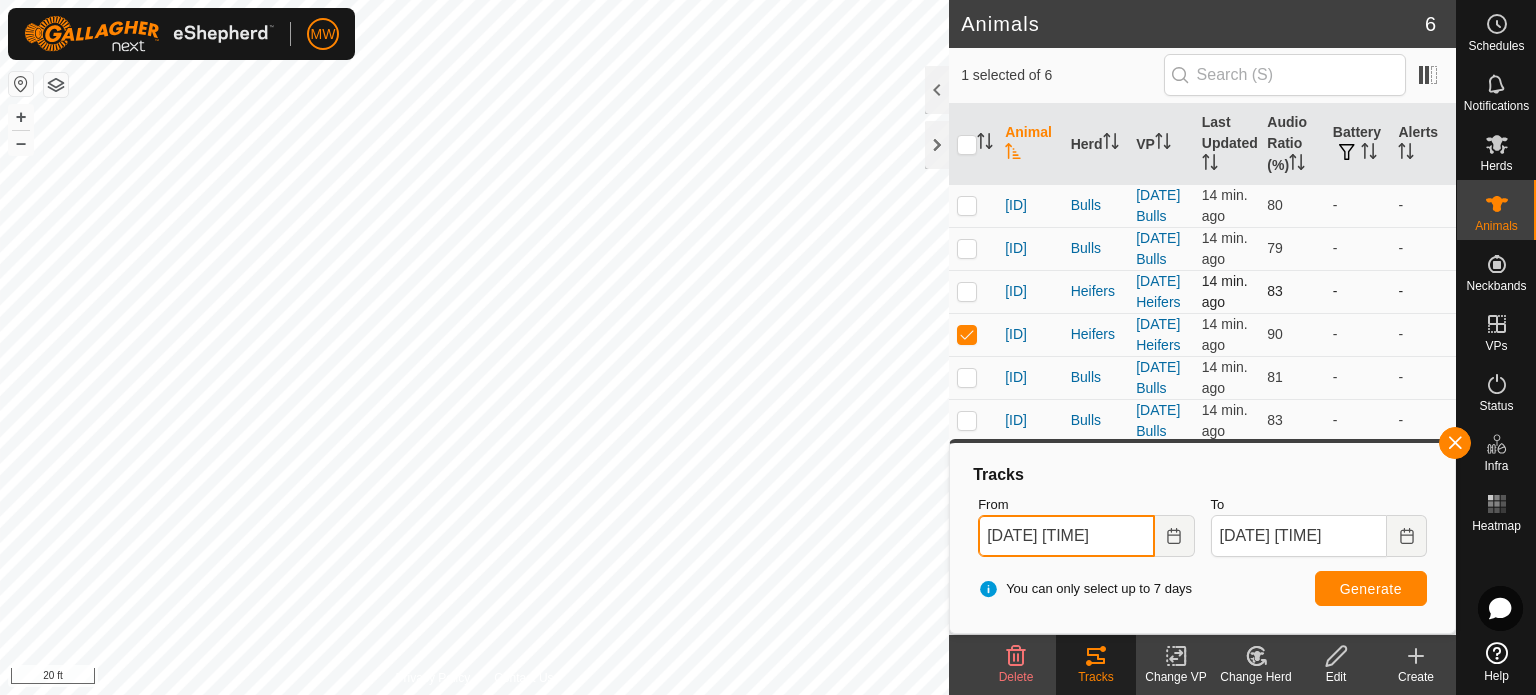 type on "[DATE] [TIME]" 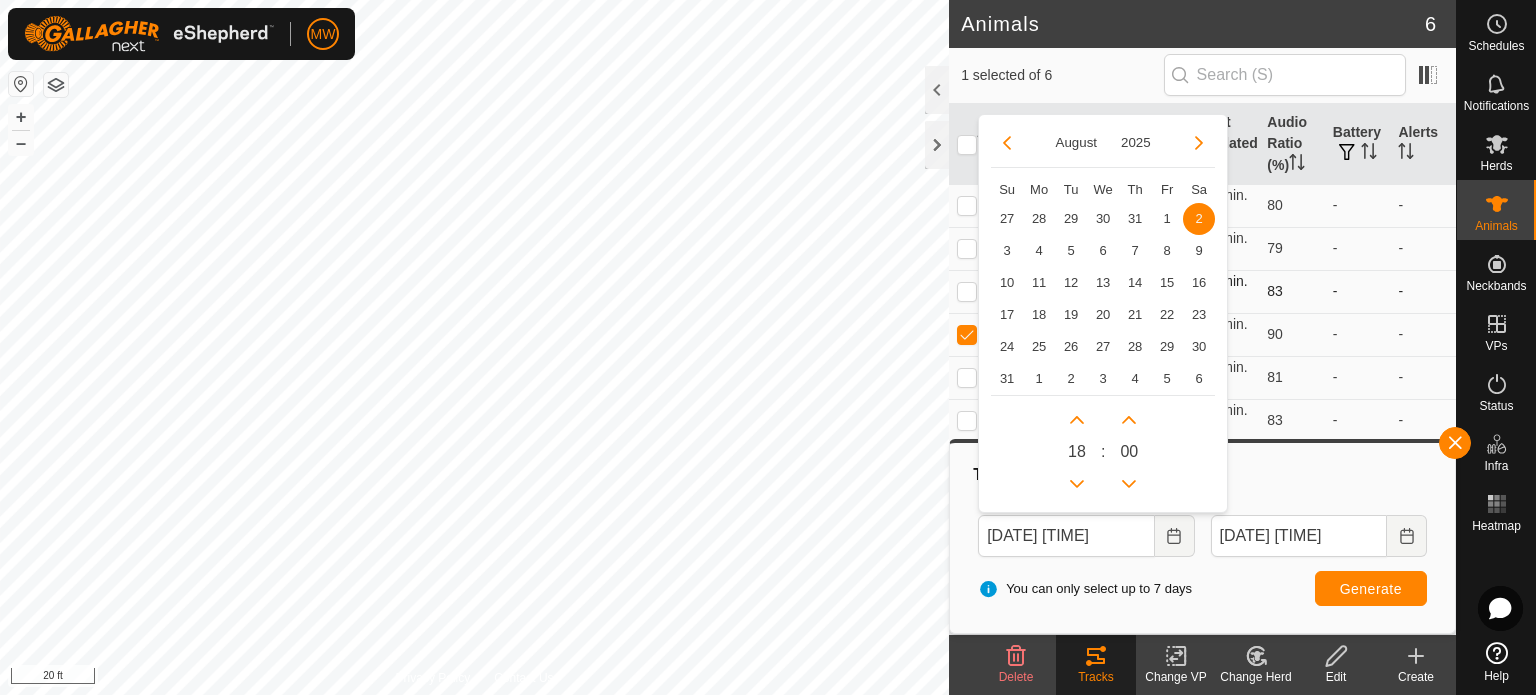 click on "-" at bounding box center (1358, 291) 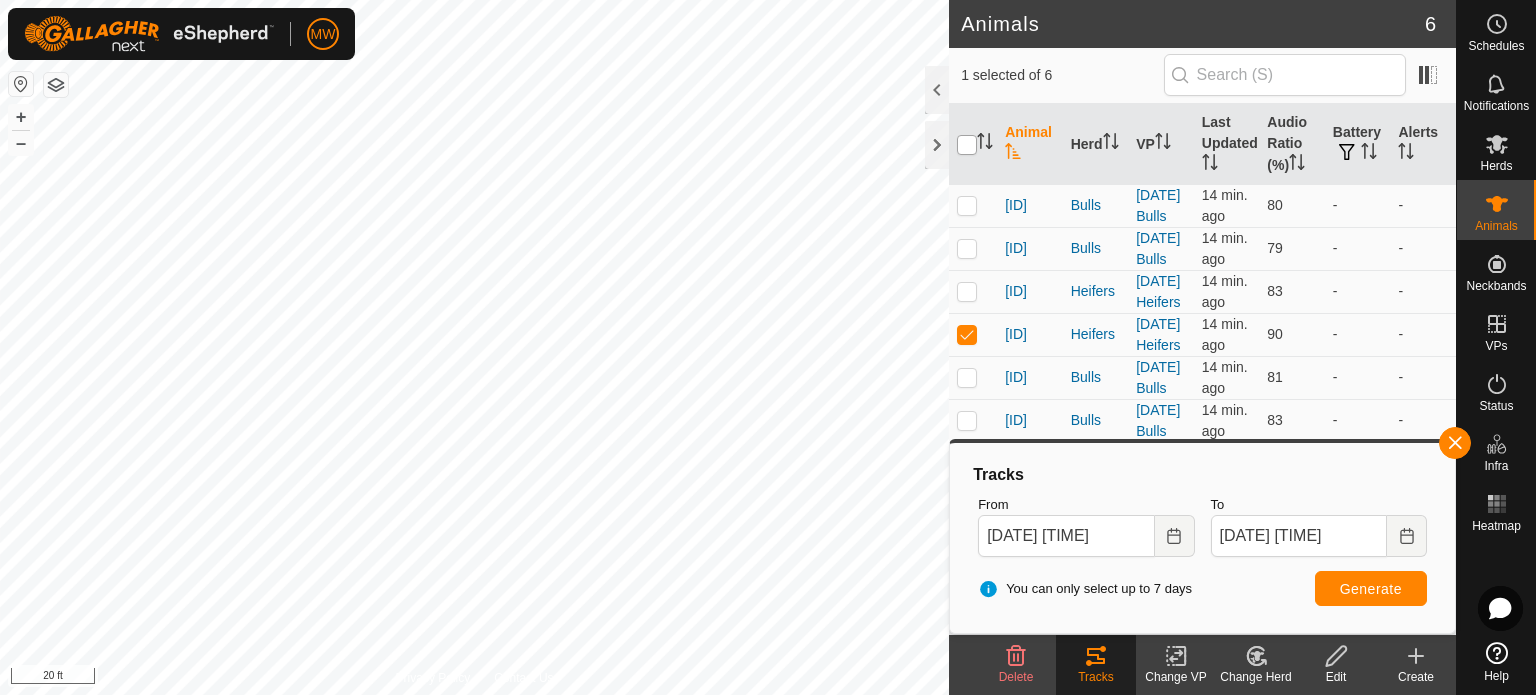 click at bounding box center (967, 145) 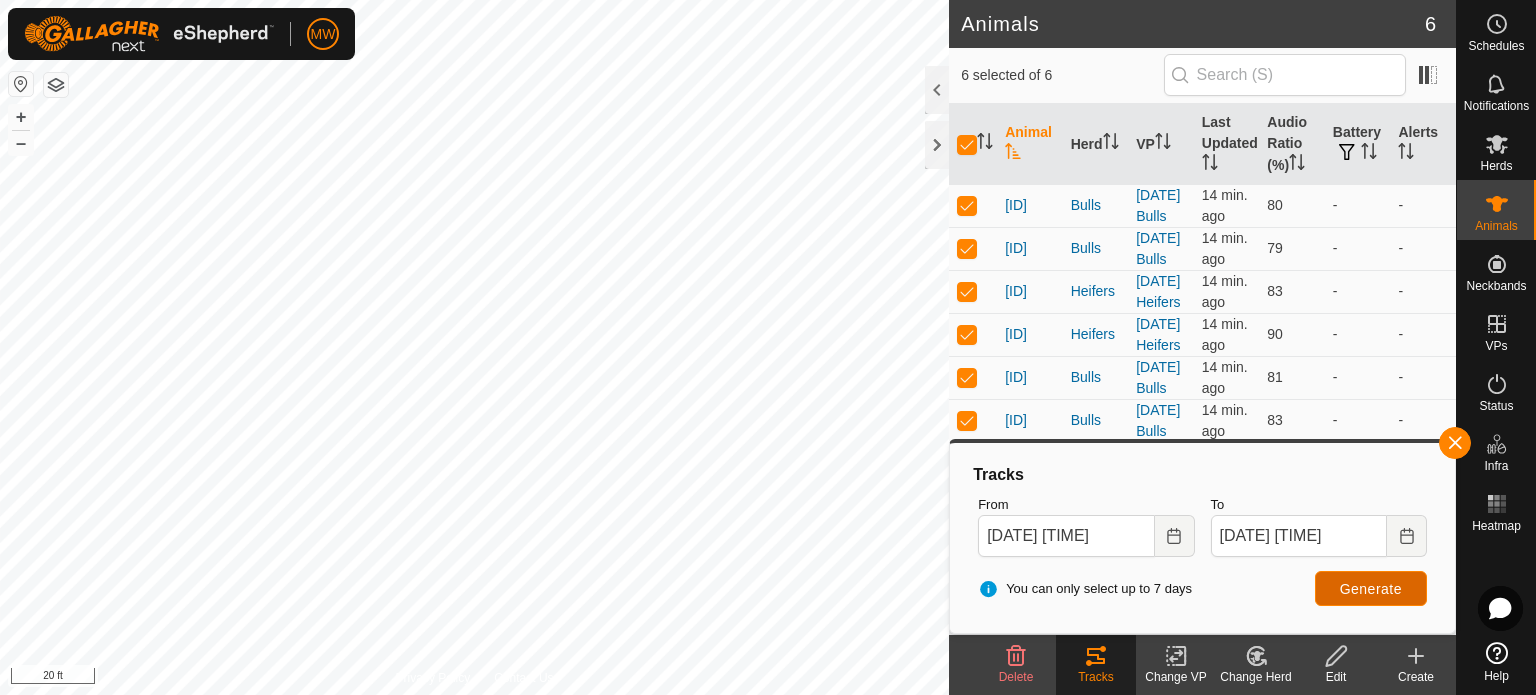 click on "Generate" at bounding box center [1371, 589] 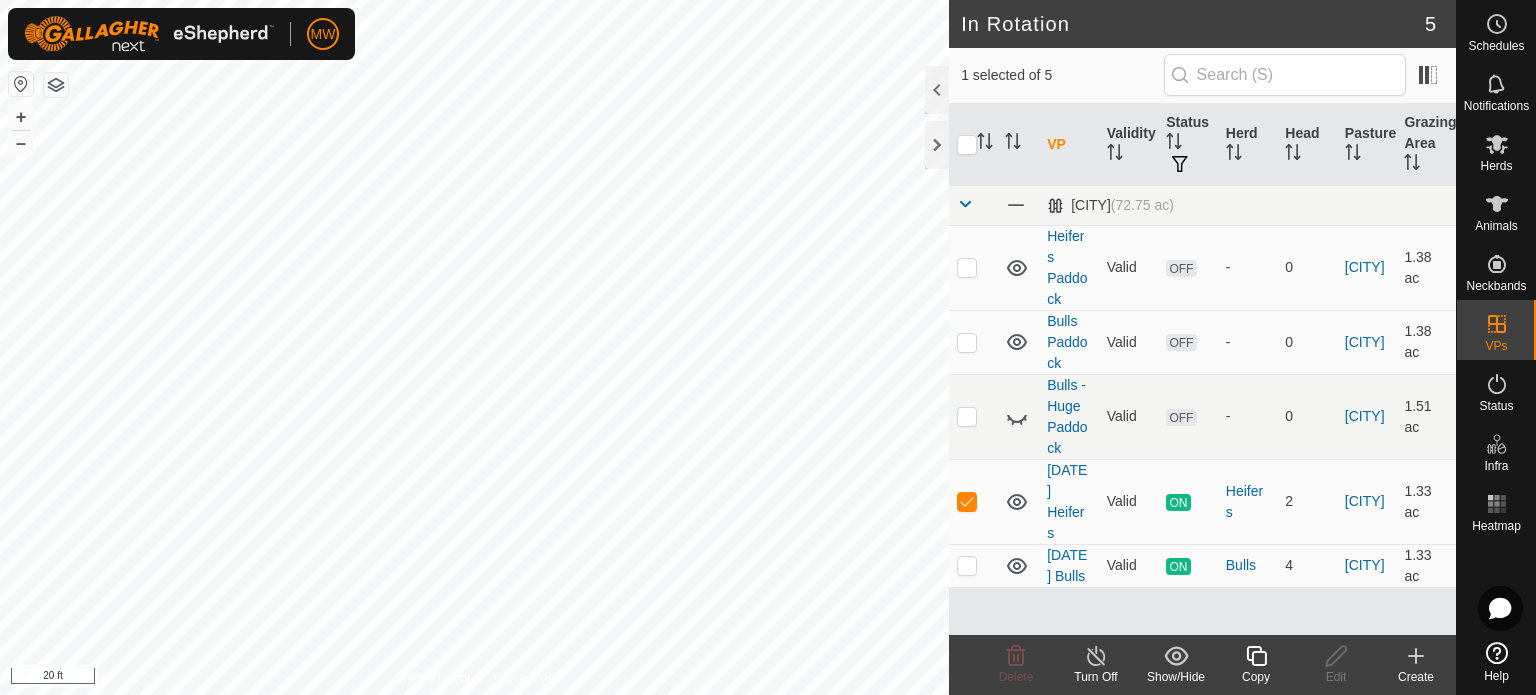 checkbox on "true" 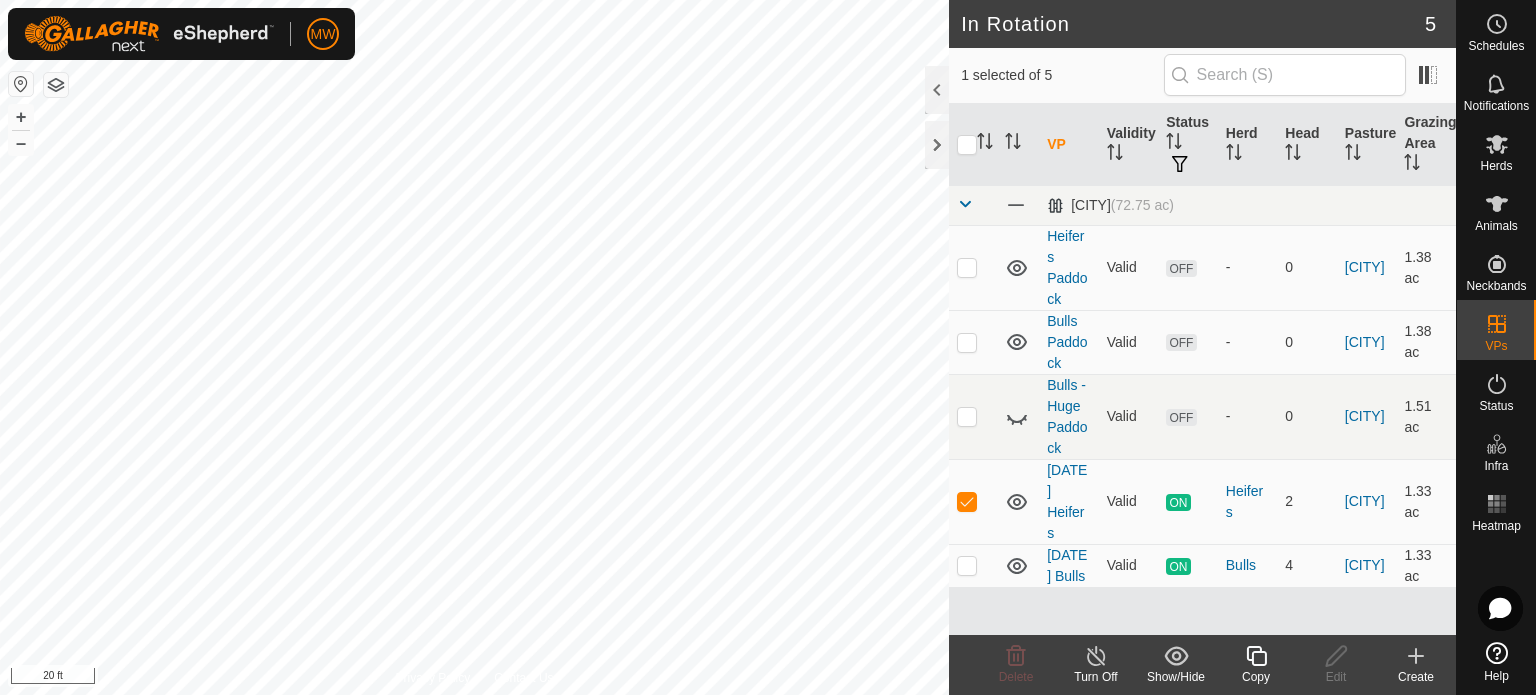 checkbox on "false" 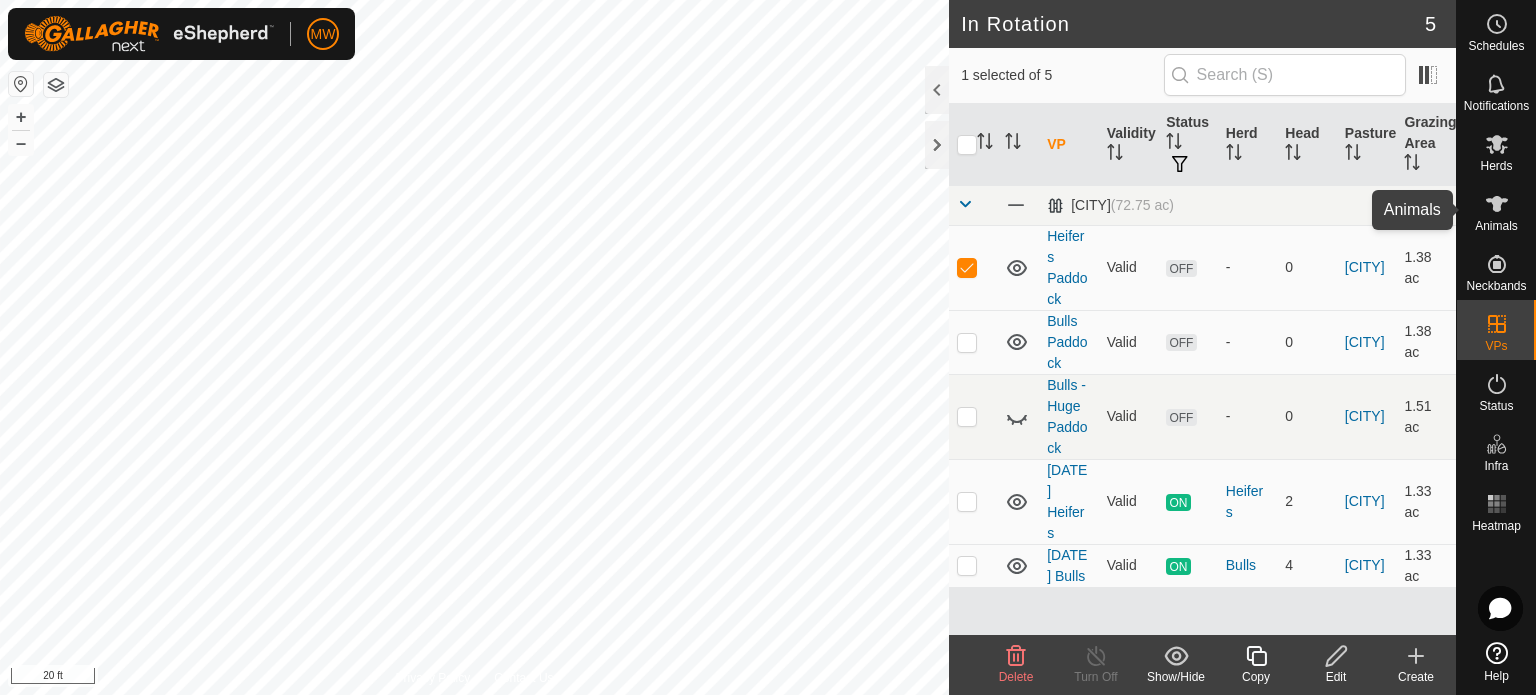 click 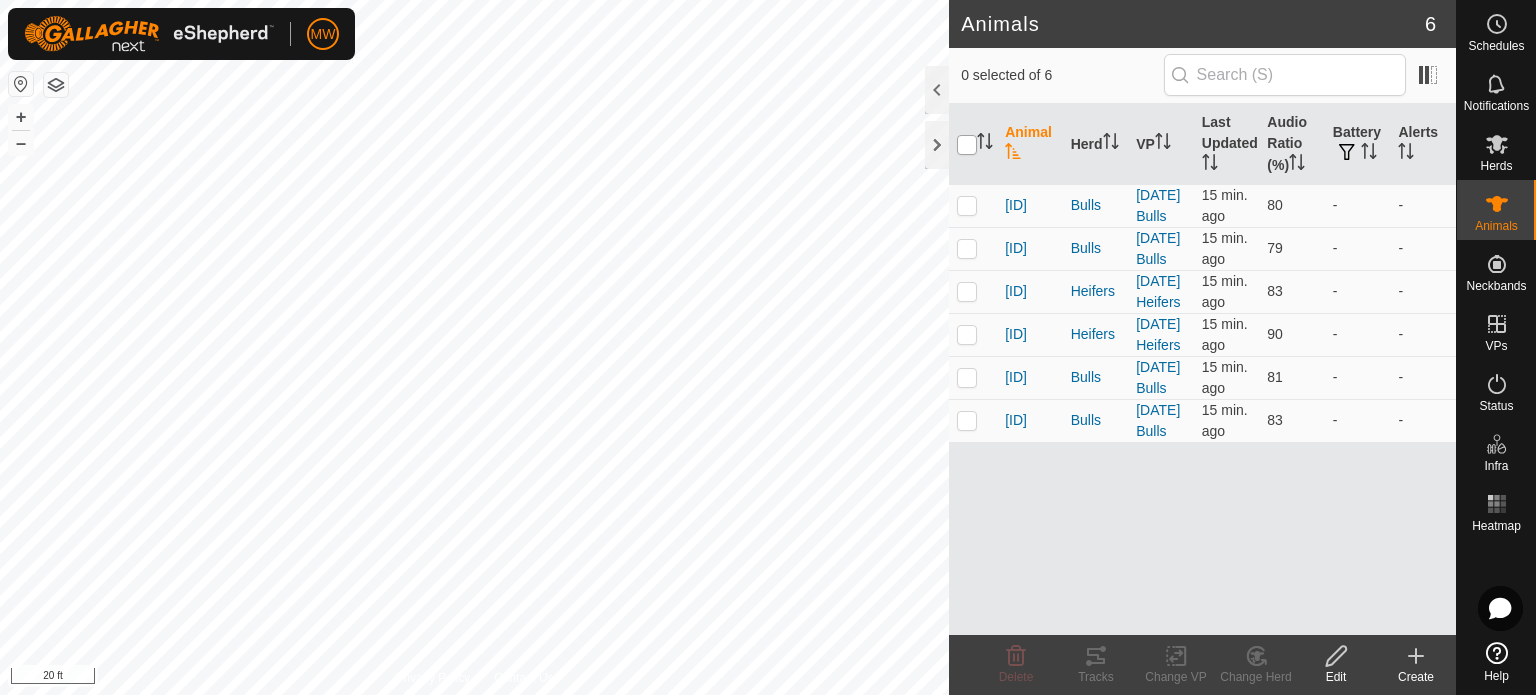 click at bounding box center (967, 145) 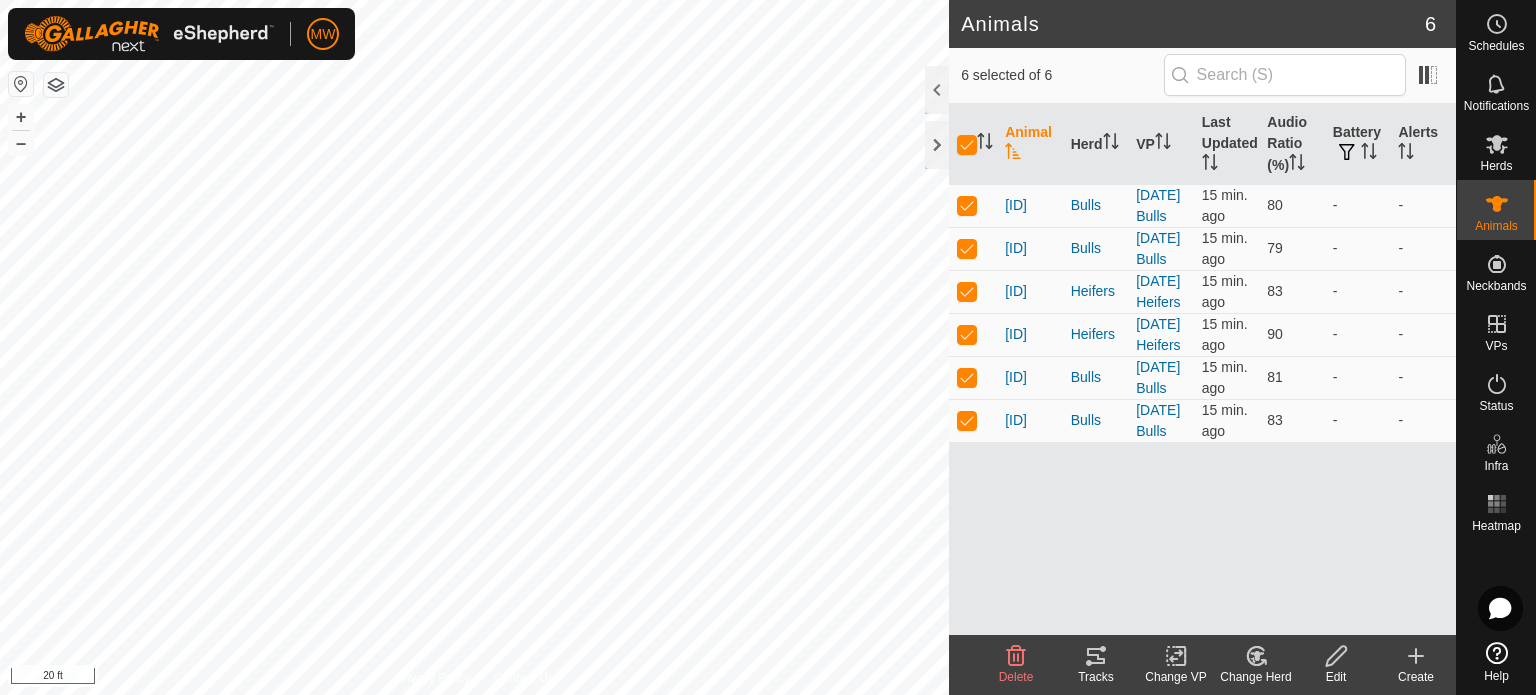 click 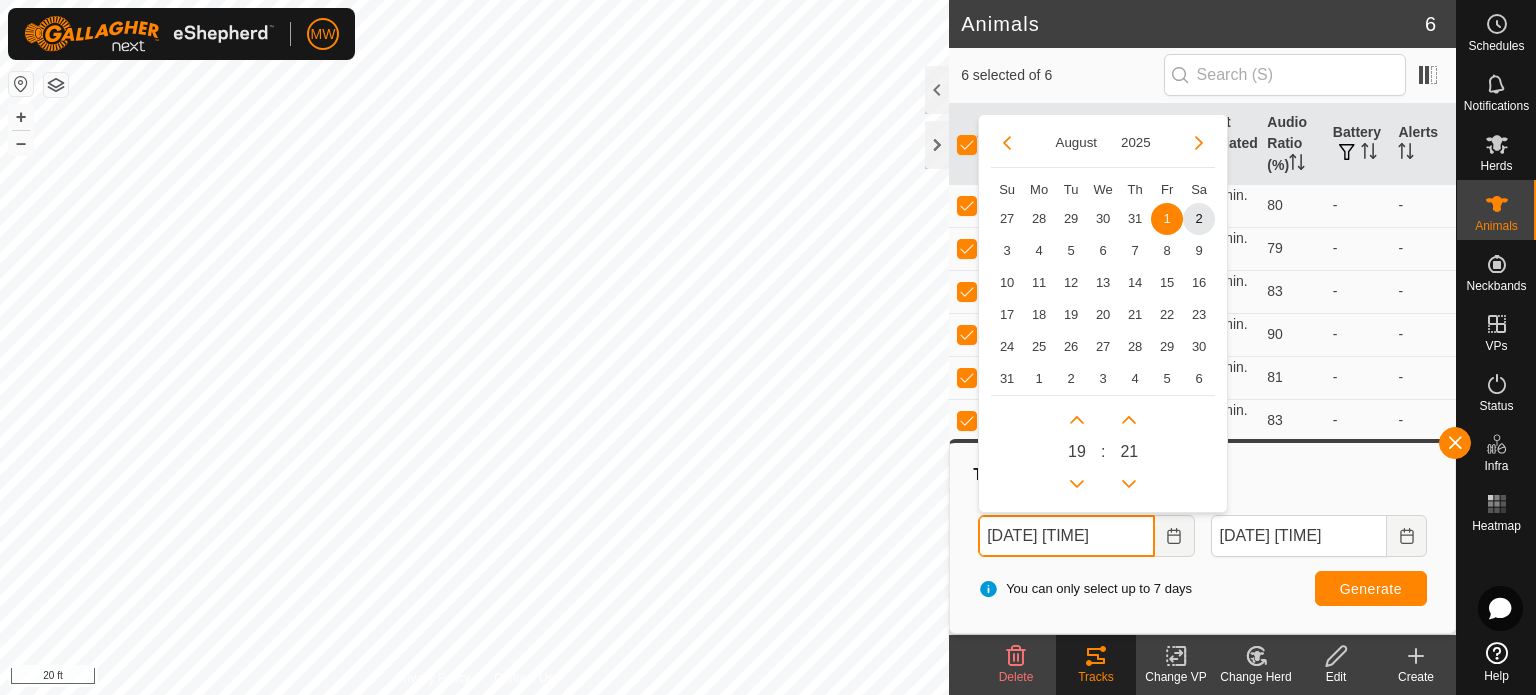 click on "[DATE] [TIME]" at bounding box center [1066, 536] 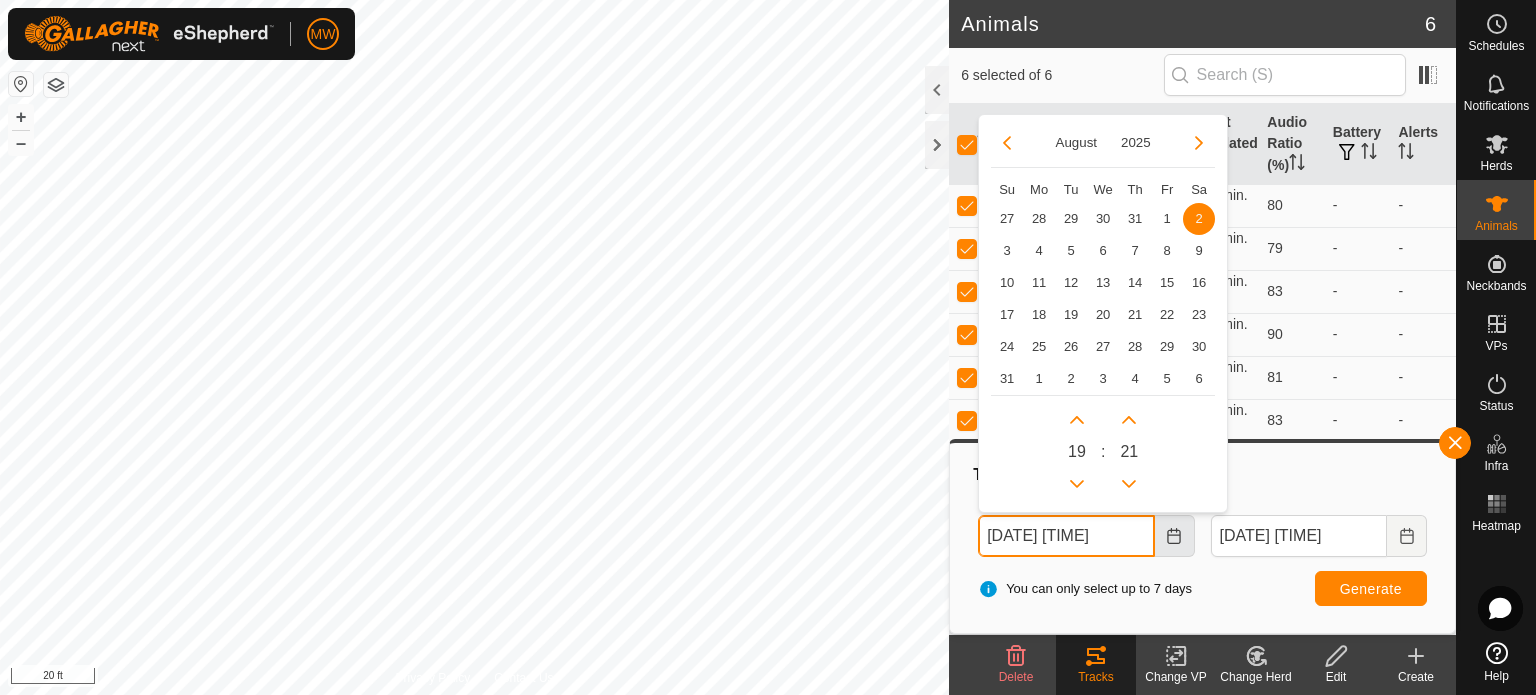 drag, startPoint x: 1102, startPoint y: 542, endPoint x: 1181, endPoint y: 543, distance: 79.00633 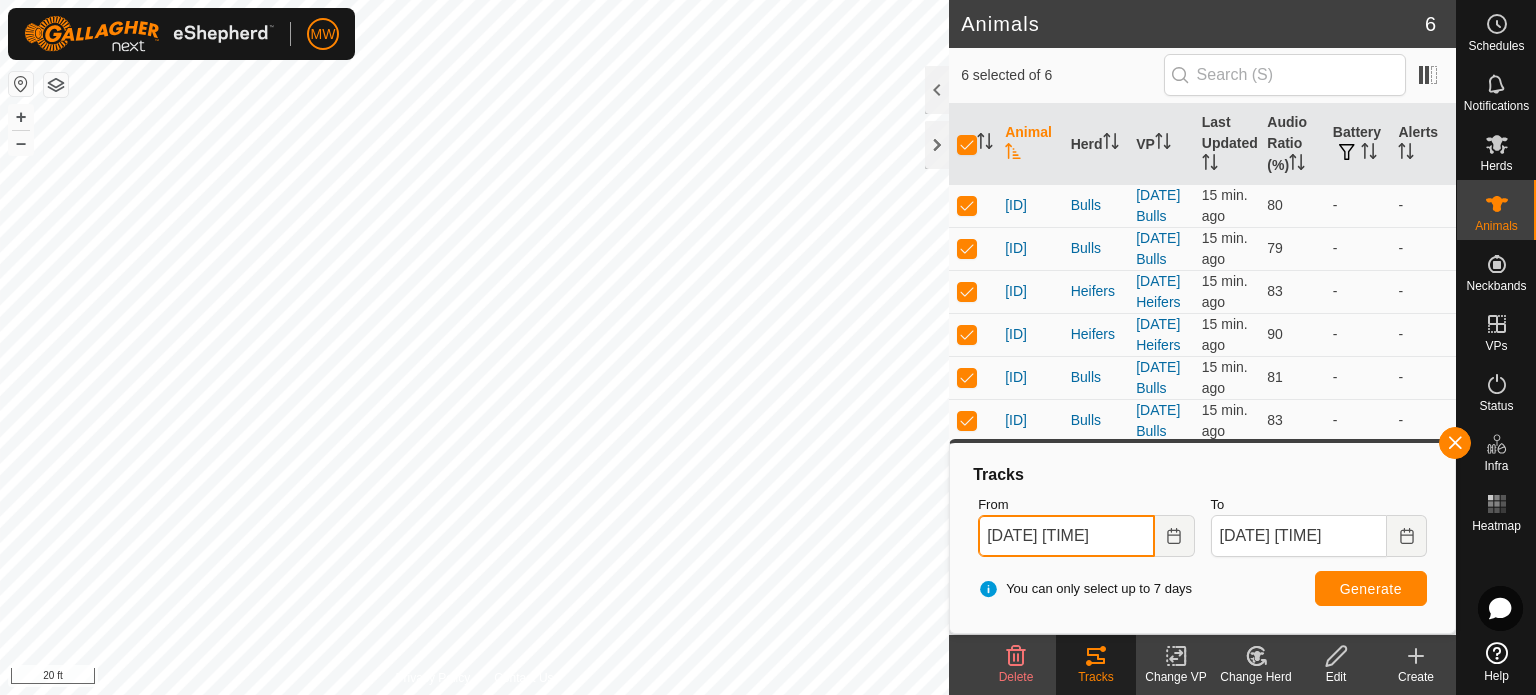 type on "[DATE] [TIME]" 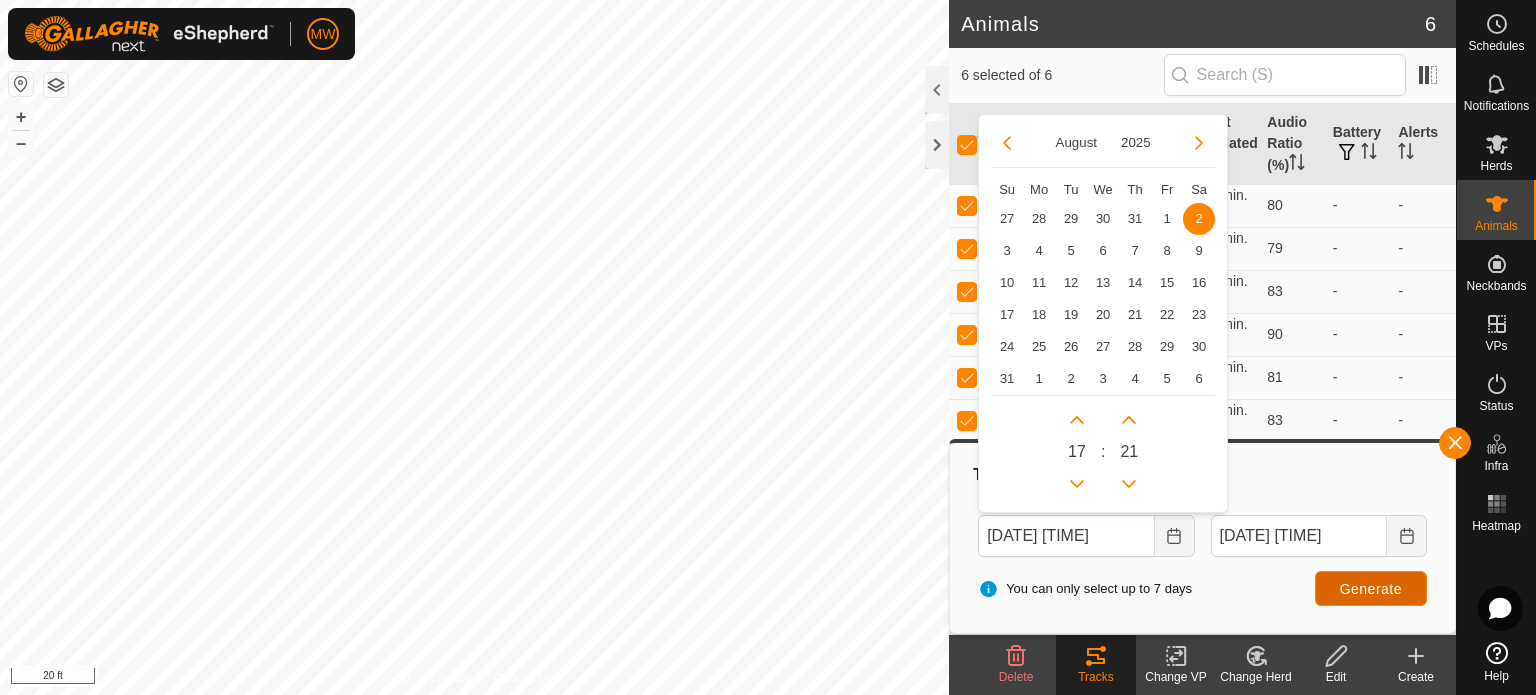 click on "Generate" at bounding box center [1371, 589] 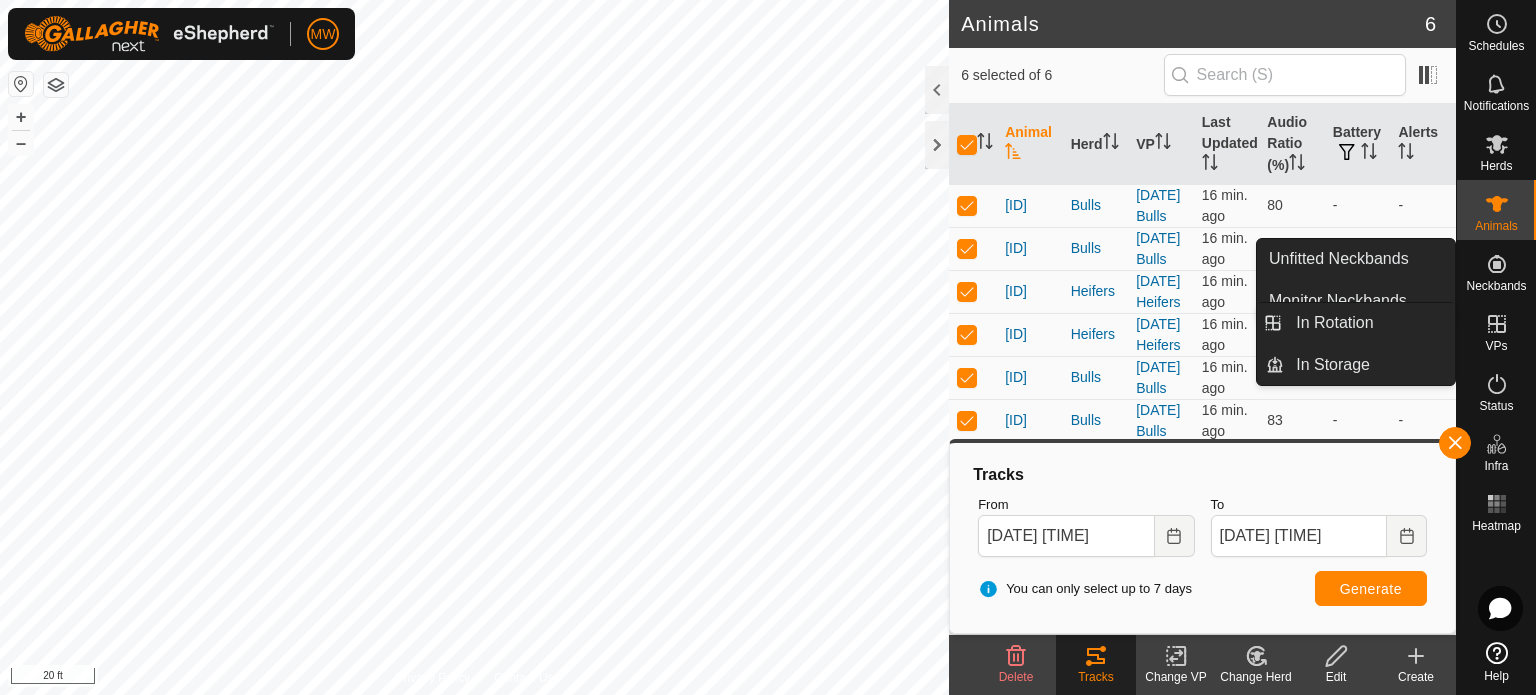 click 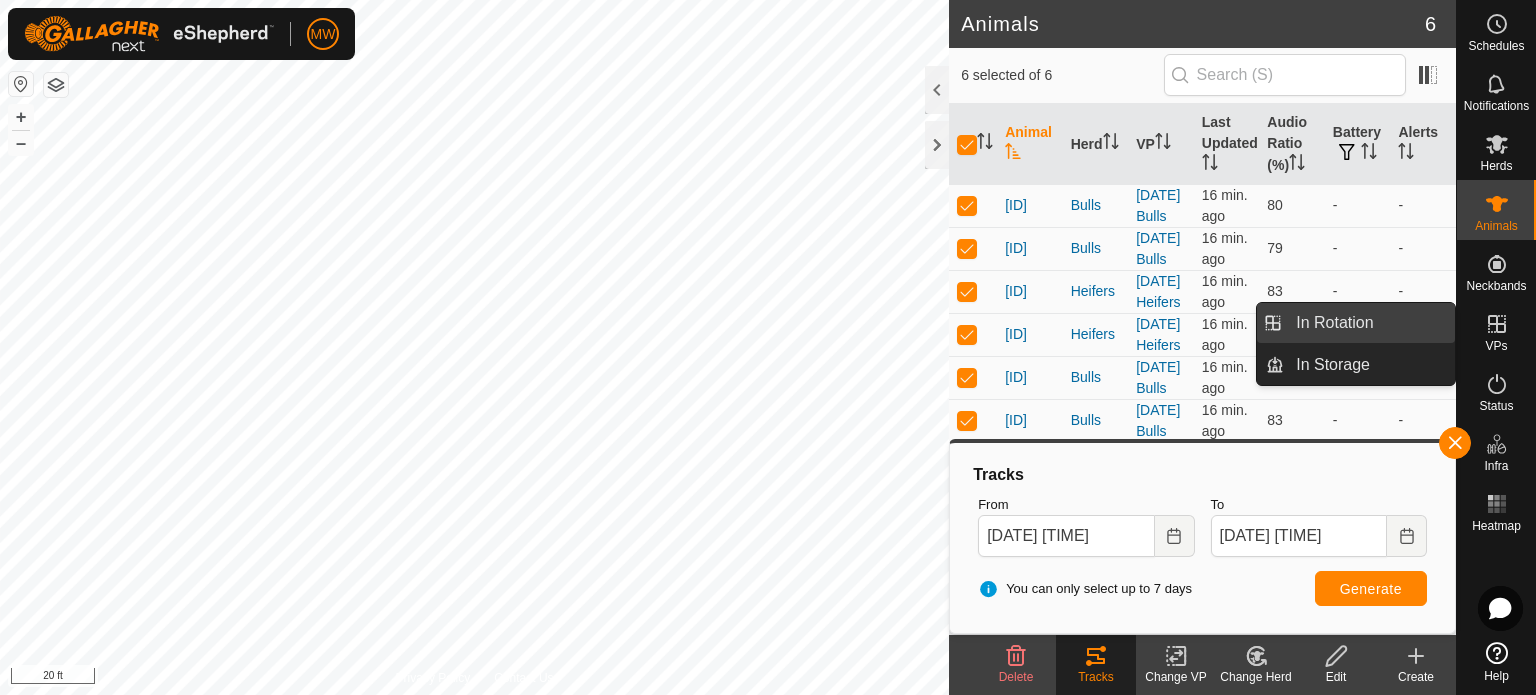 click on "In Rotation" at bounding box center [1369, 323] 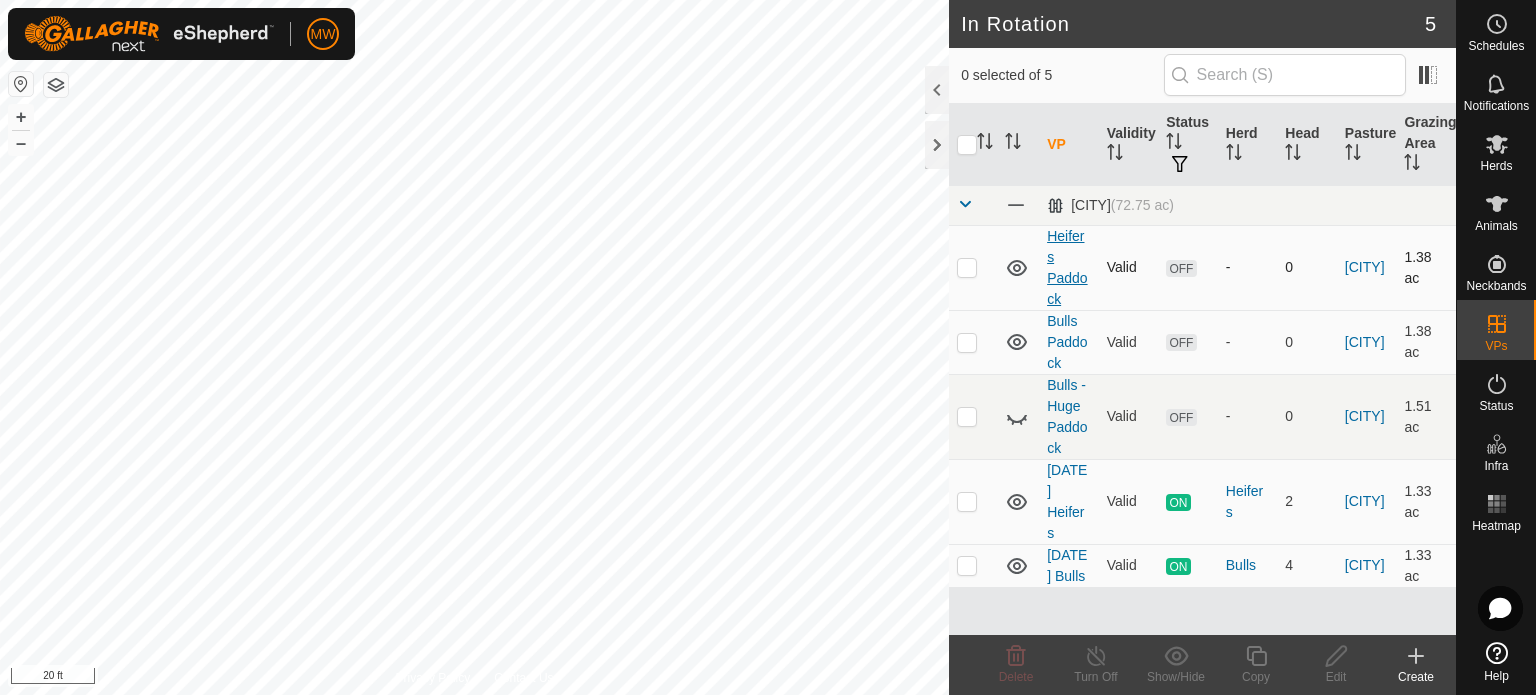 click on "Heifers Paddock" at bounding box center [1067, 267] 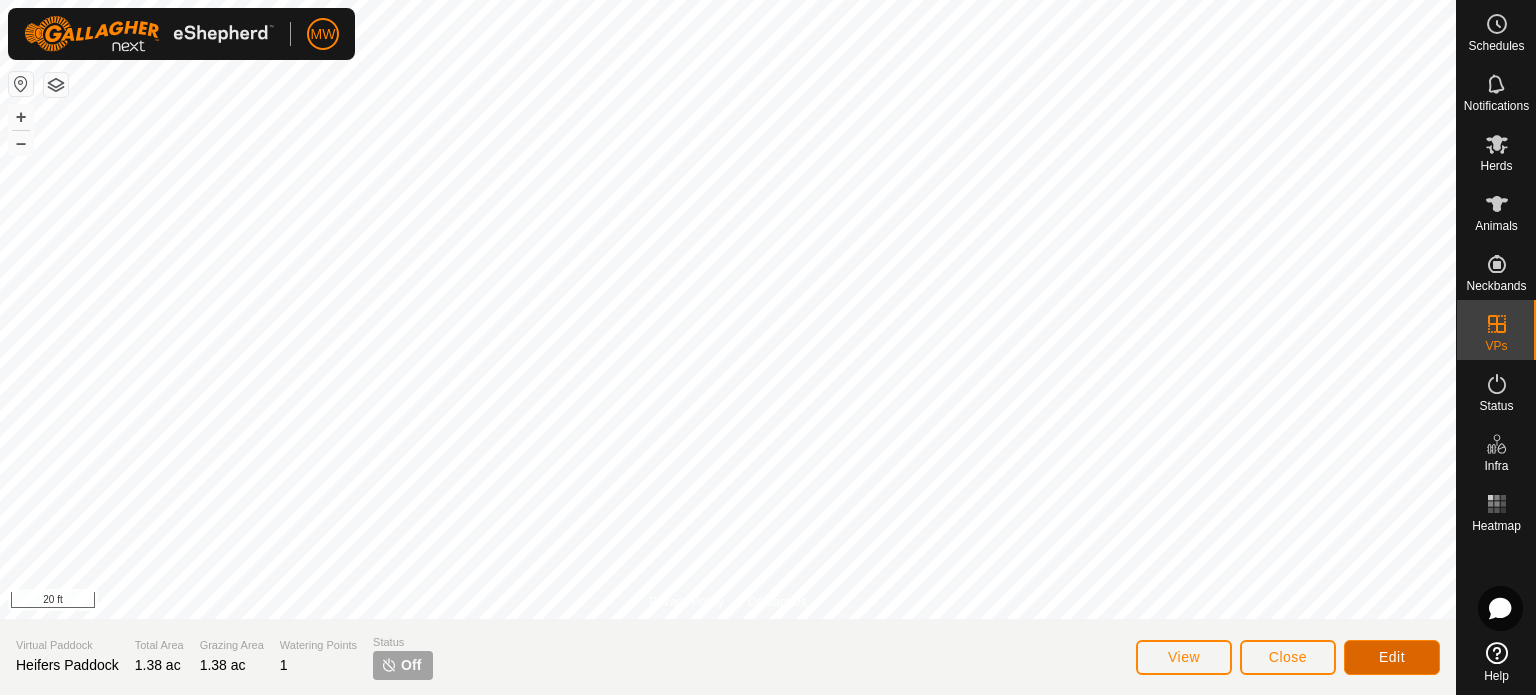 click on "Edit" 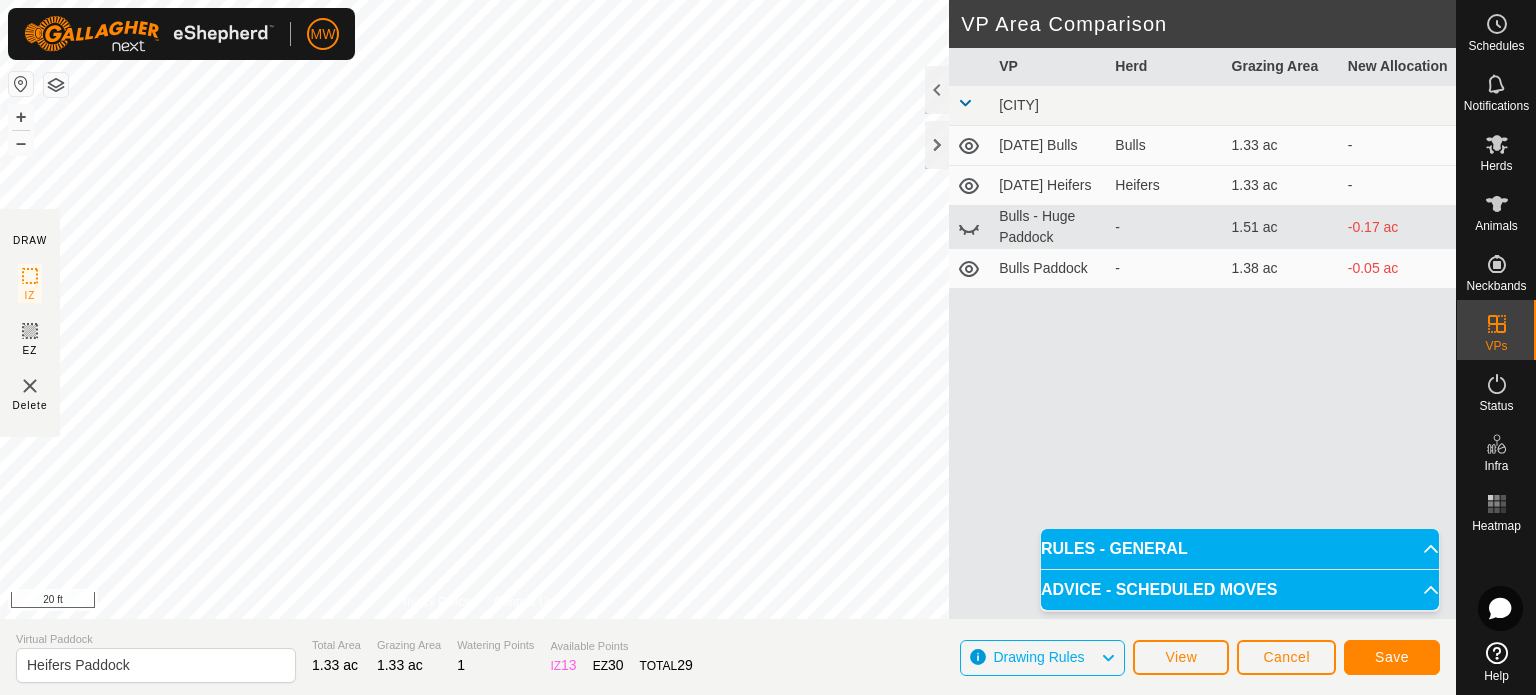 click on "MW Schedules Notifications Herds Animals Neckbands VPs Status Infra Heatmap Help DRAW IZ EZ Delete Privacy Policy Contact Us Segment length must be longer than 5 m  (Current: 4.9 m) . + – ⇧ i 20 ft VP Area Comparison     VP   Herd   Grazing Area   New Allocation  [CITY]  2025-08-01 Bulls   Bulls   1.33 ac   -   2025-08-01 Heifers   Heifers   1.33 ac   -   Bulls - Huge Paddock  -  1.51 ac  -0.17 ac  Bulls Paddock  -  1.38 ac  -0.05 ac Virtual Paddock Heifers Paddock Total Area 1.33 ac Grazing Area 1.33 ac Watering Points 1 Available Points  IZ   13  EZ  30  TOTAL   29 Drawing Rules View Cancel Save
RULES - GENERAL To make a VP valid for activation, it must meet the following requirements: No sharp corners: Each  IZ  angle must be larger than 80° – Use at least  4 points . Each  EZ  angle must be larger than 100° – Use at least  5 points . Boundaries: IZ  and  EZs  must not  overlap  or  intersect  themselves. EZs  must have  at least 10 m  around them. Segment length: 5 m  and  . IZ" at bounding box center [768, 347] 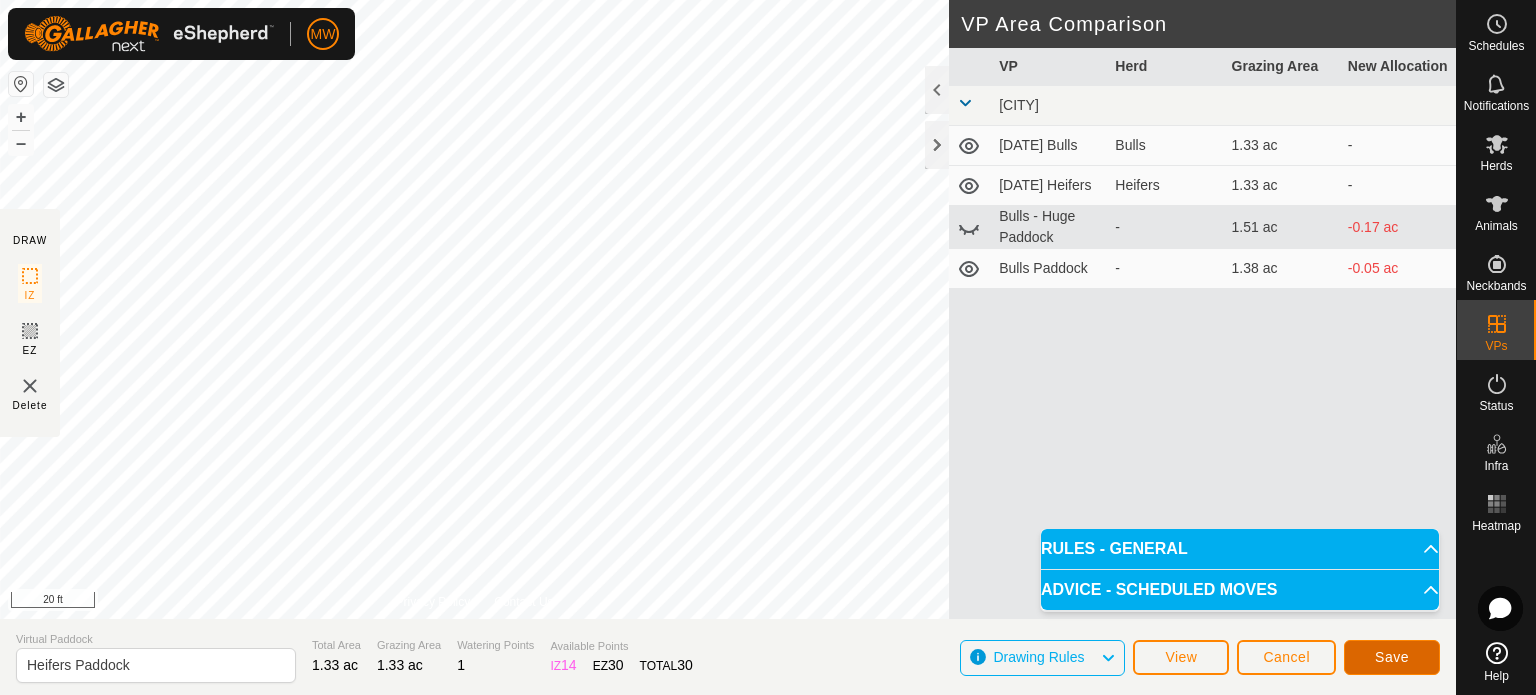click on "Save" 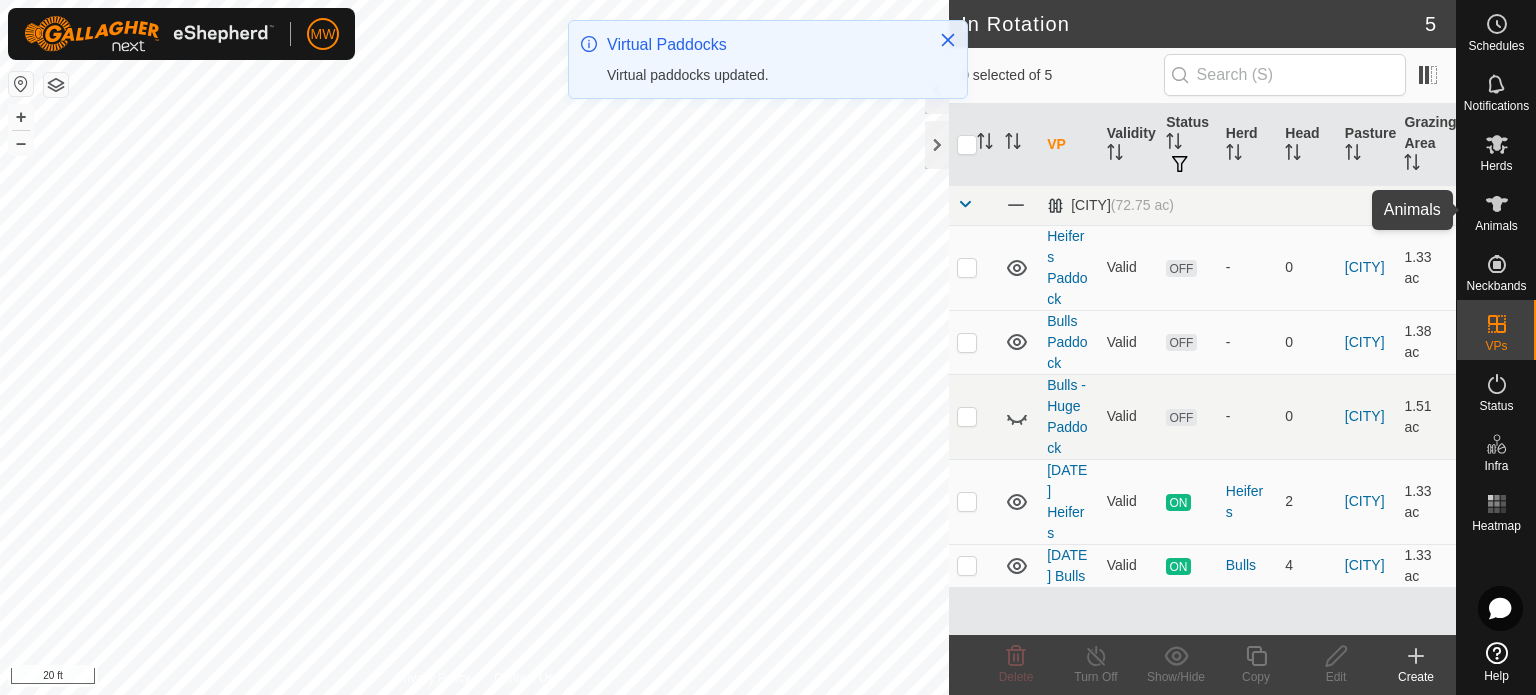 click at bounding box center [1497, 204] 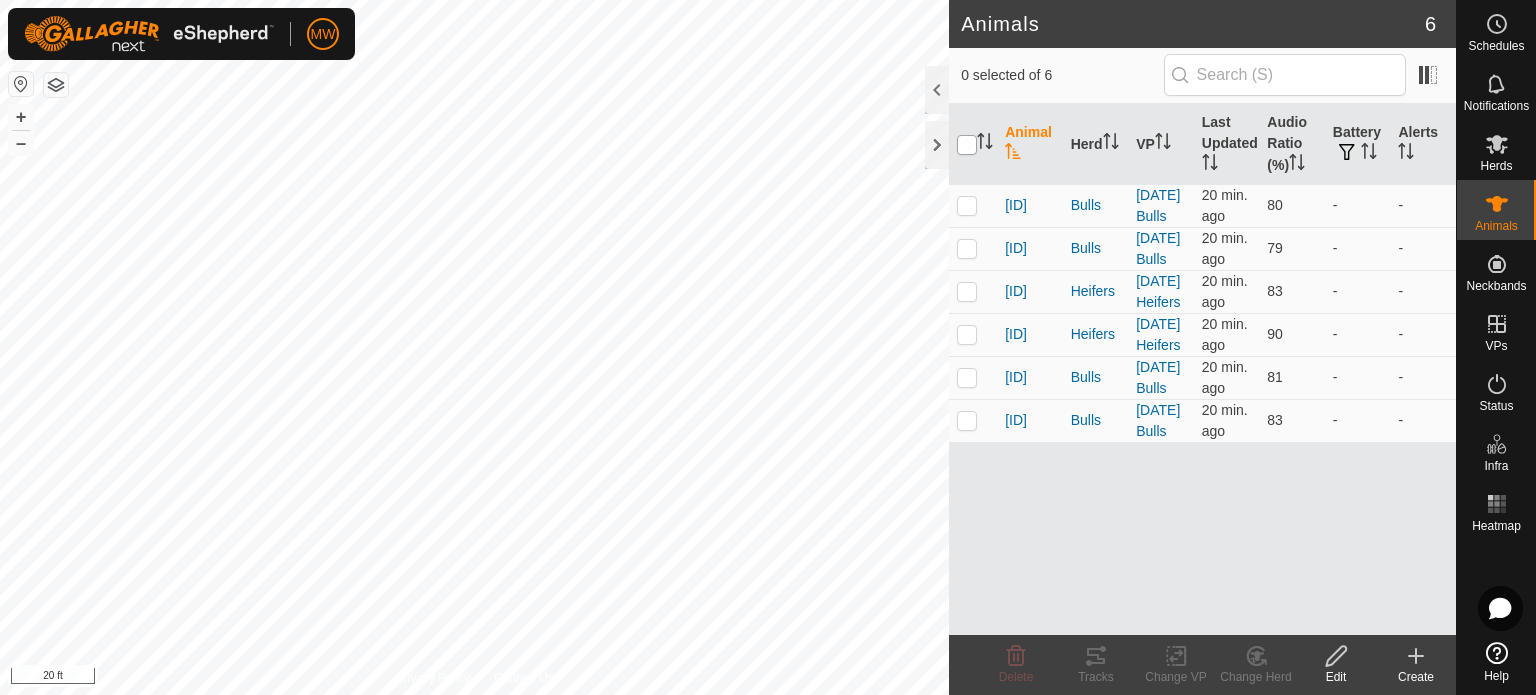 click at bounding box center (967, 145) 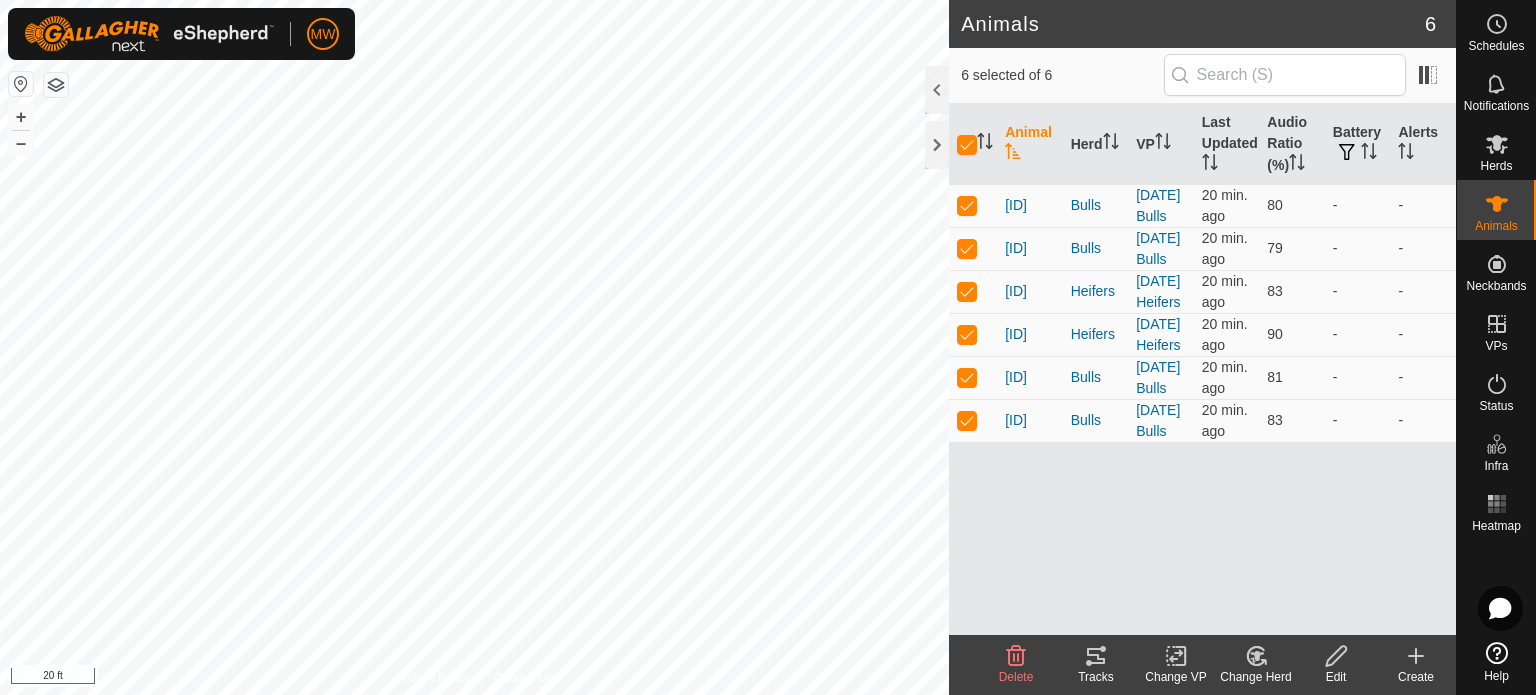 click 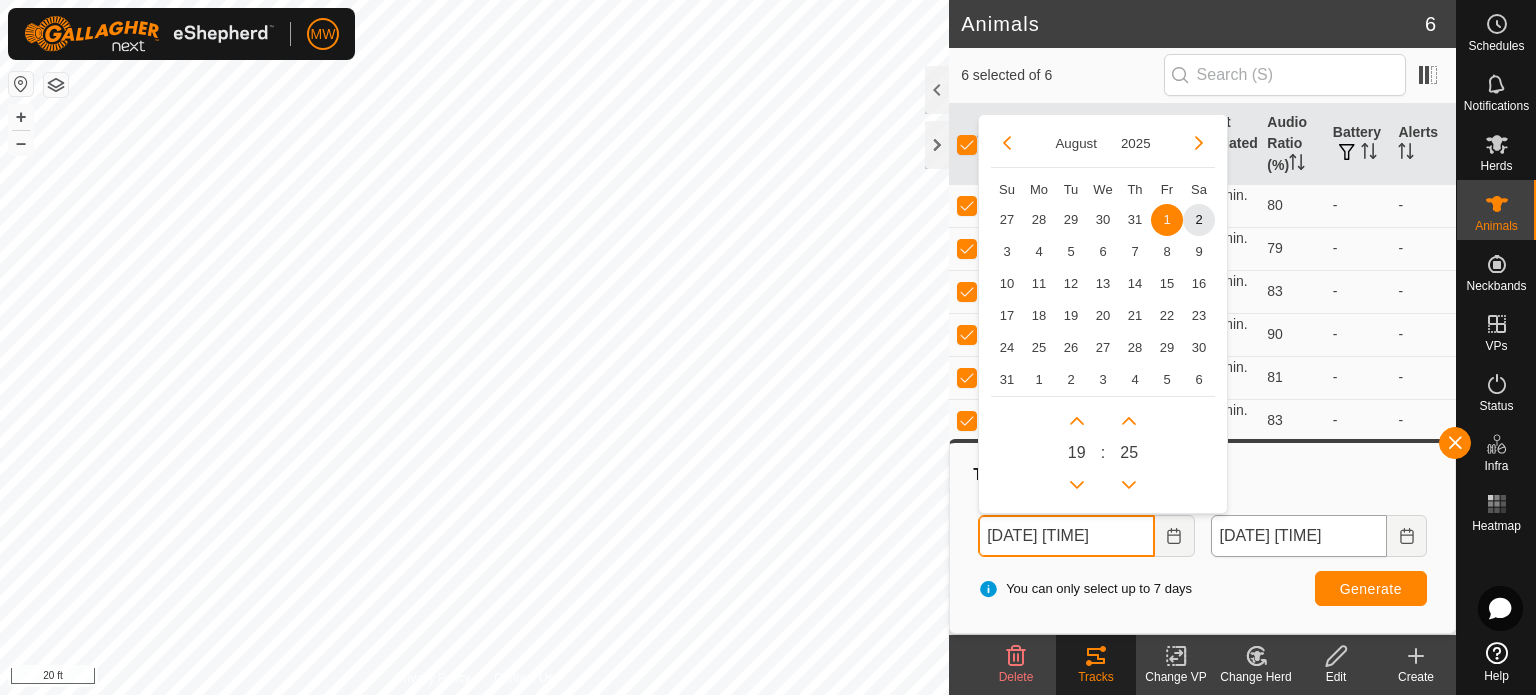 drag, startPoint x: 1036, startPoint y: 545, endPoint x: 1258, endPoint y: 539, distance: 222.08107 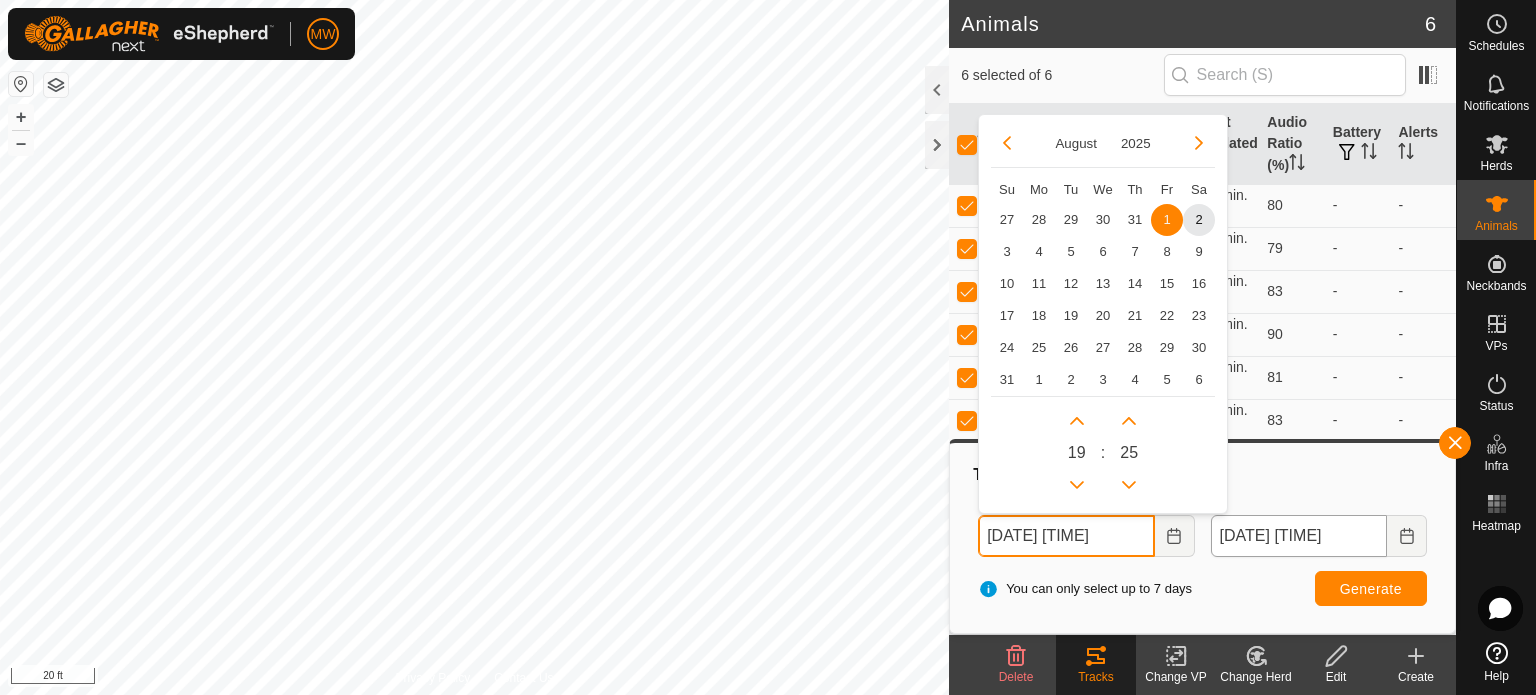 click on "[DATE] [TIME]" at bounding box center (1066, 536) 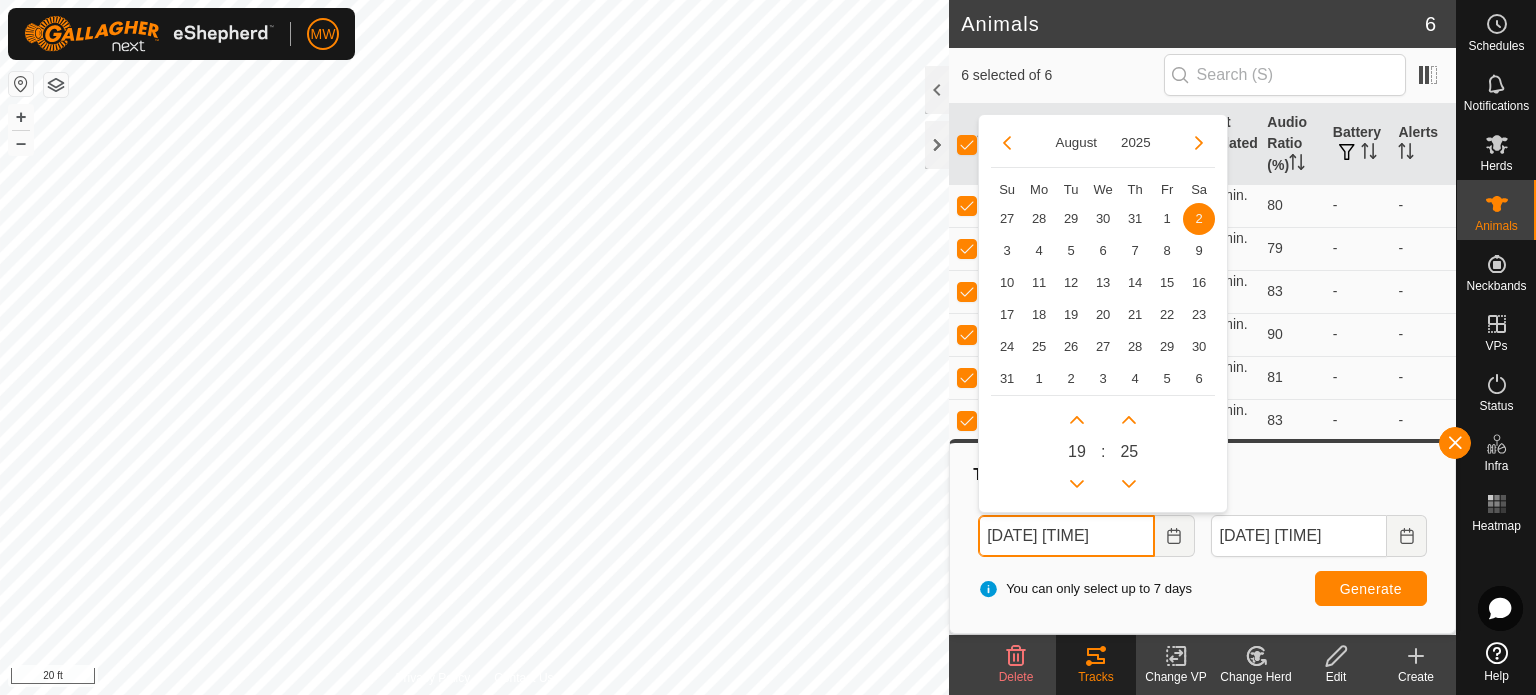 drag, startPoint x: 1108, startPoint y: 526, endPoint x: 1200, endPoint y: 549, distance: 94.83143 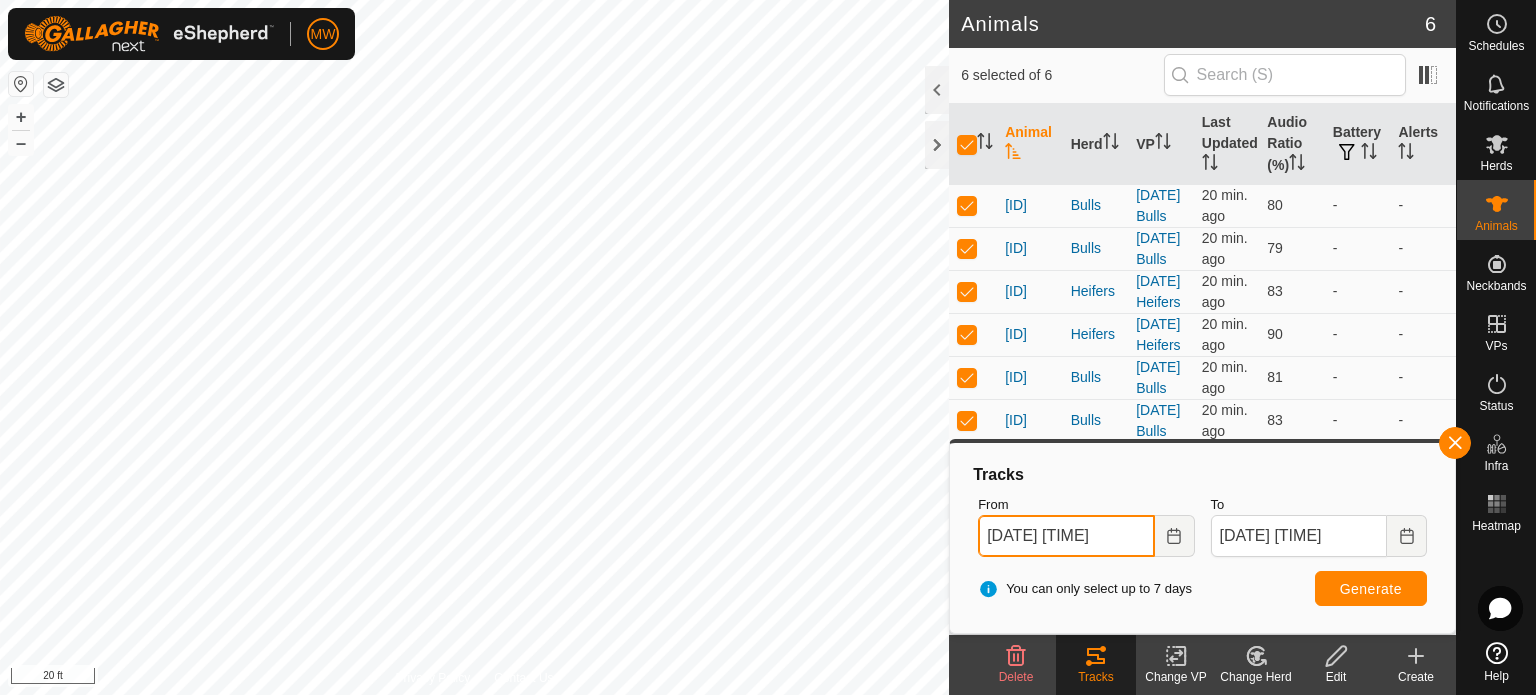 type on "[DATE] [TIME]" 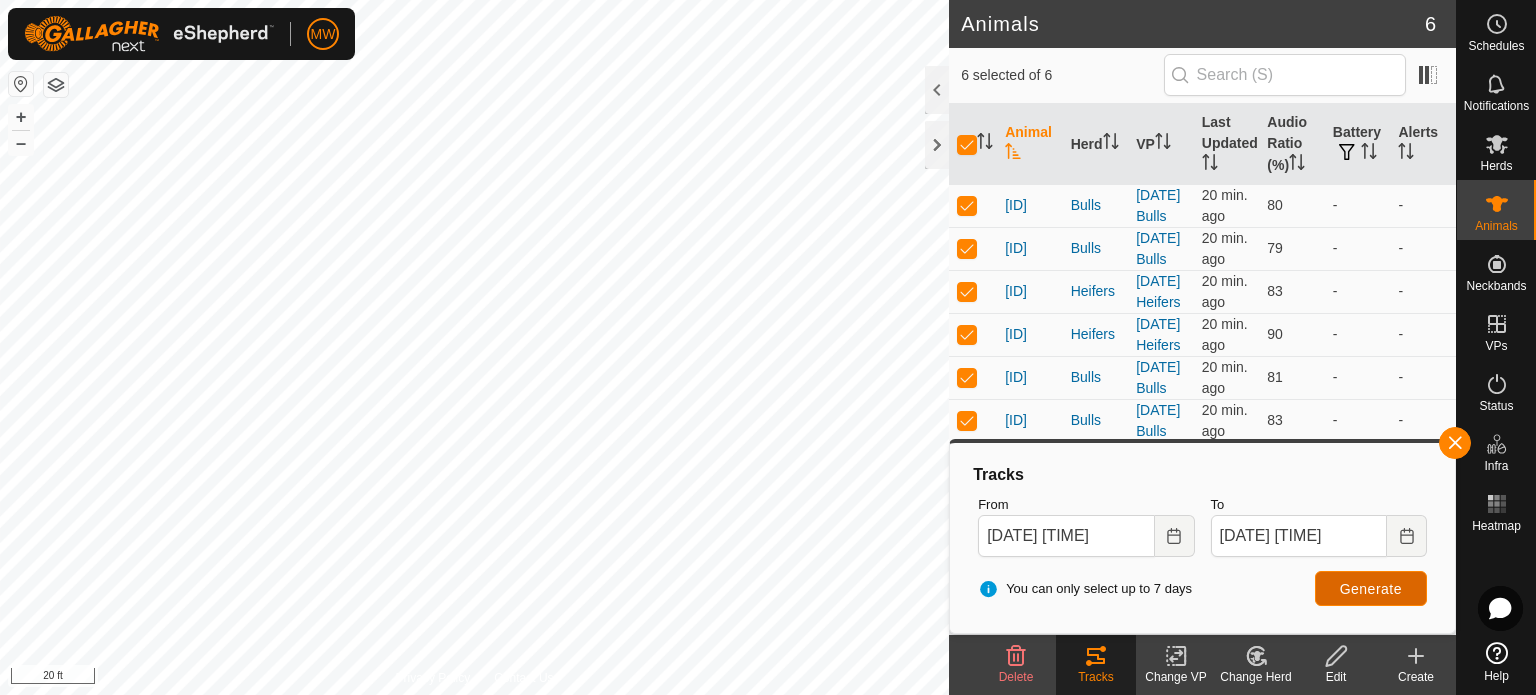 click on "Generate" at bounding box center (1371, 589) 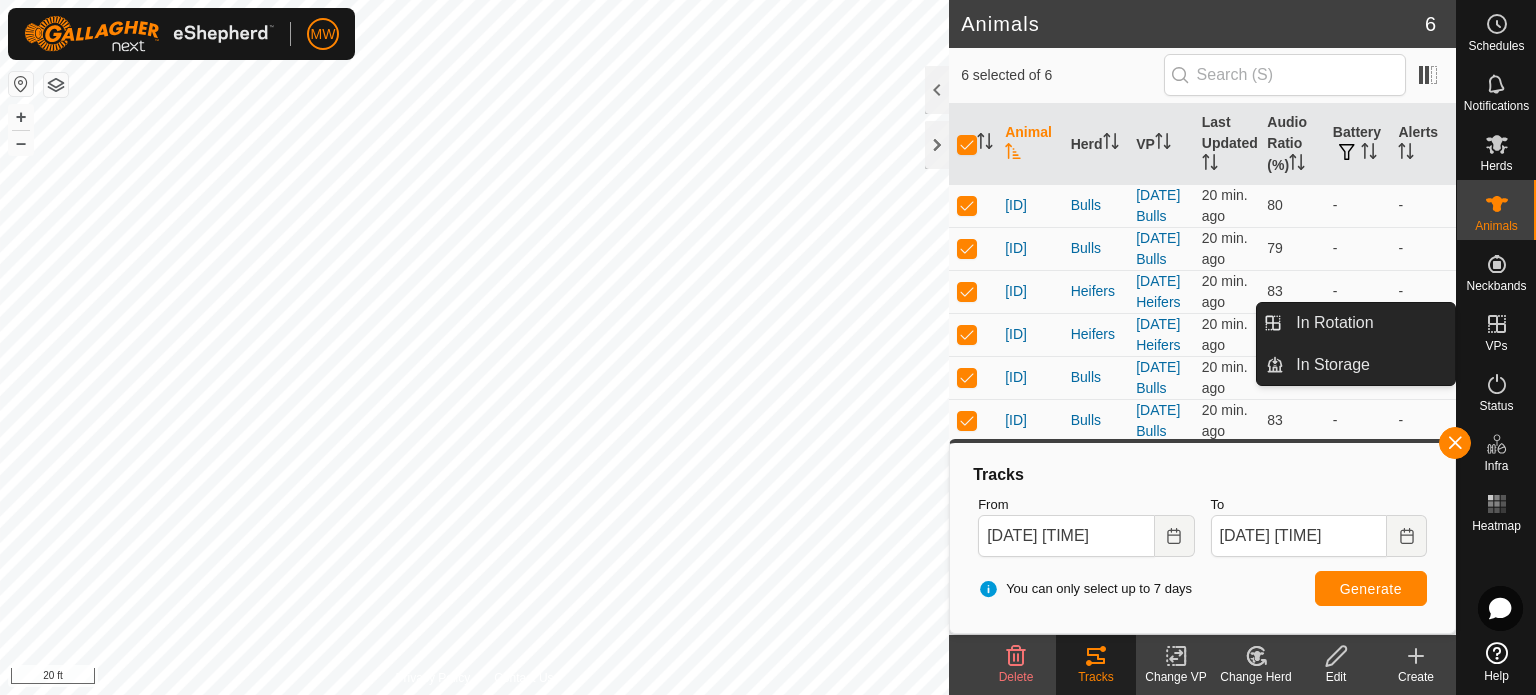 click 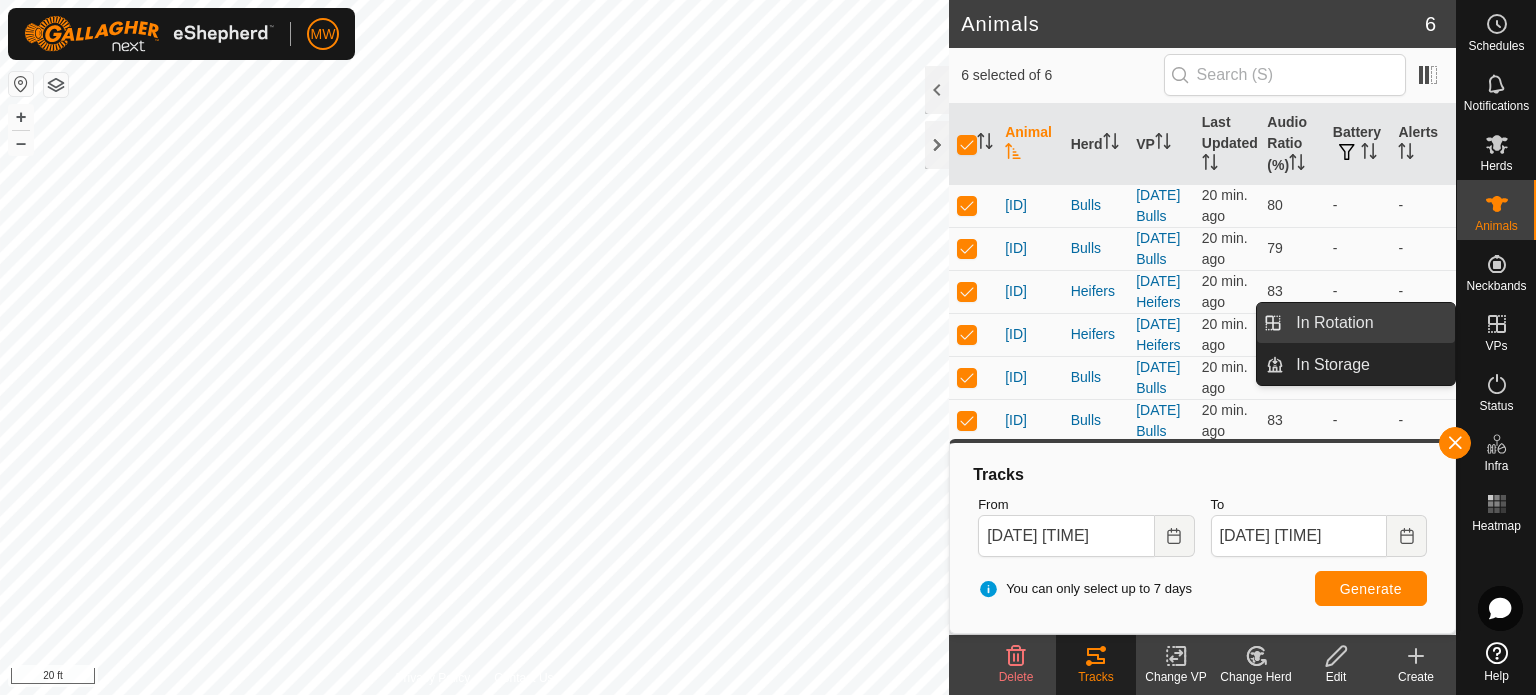 click on "In Rotation" at bounding box center [1369, 323] 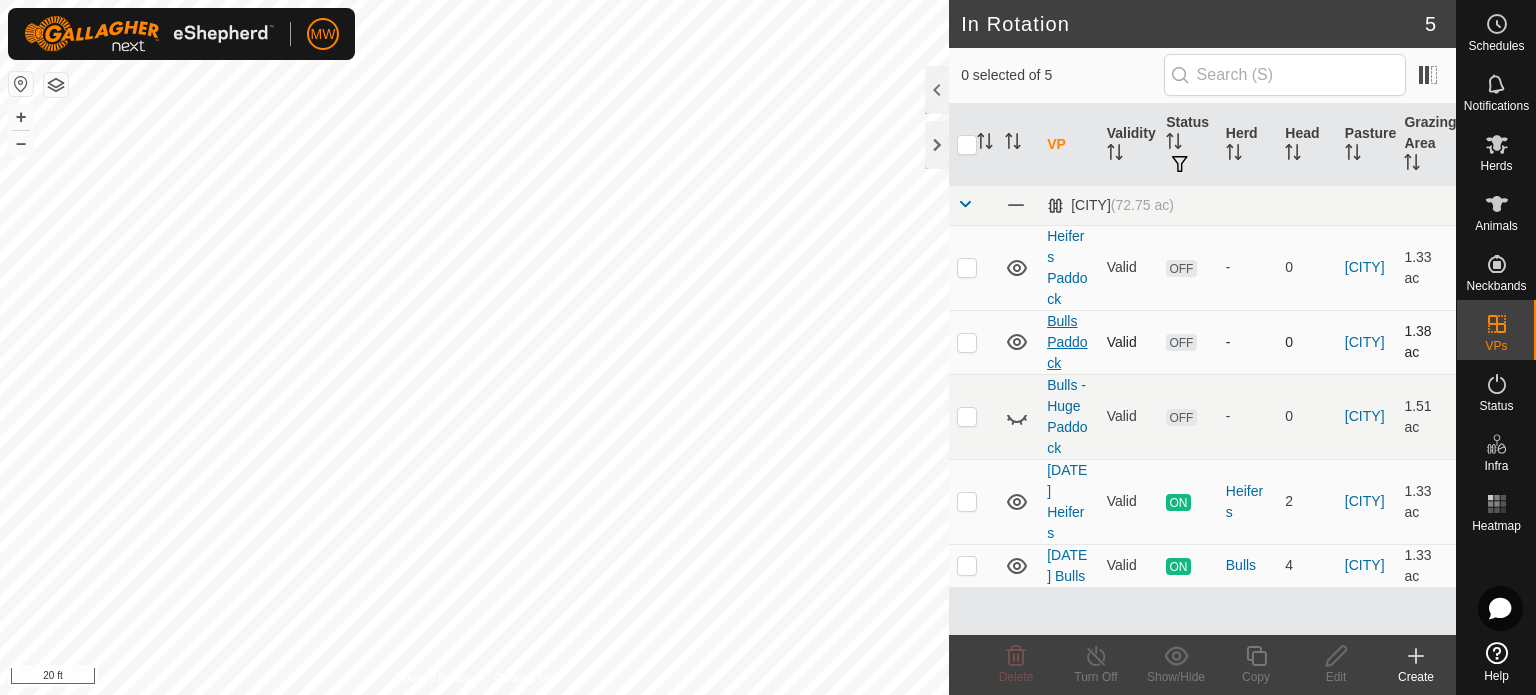 click on "Bulls Paddock" at bounding box center [1067, 342] 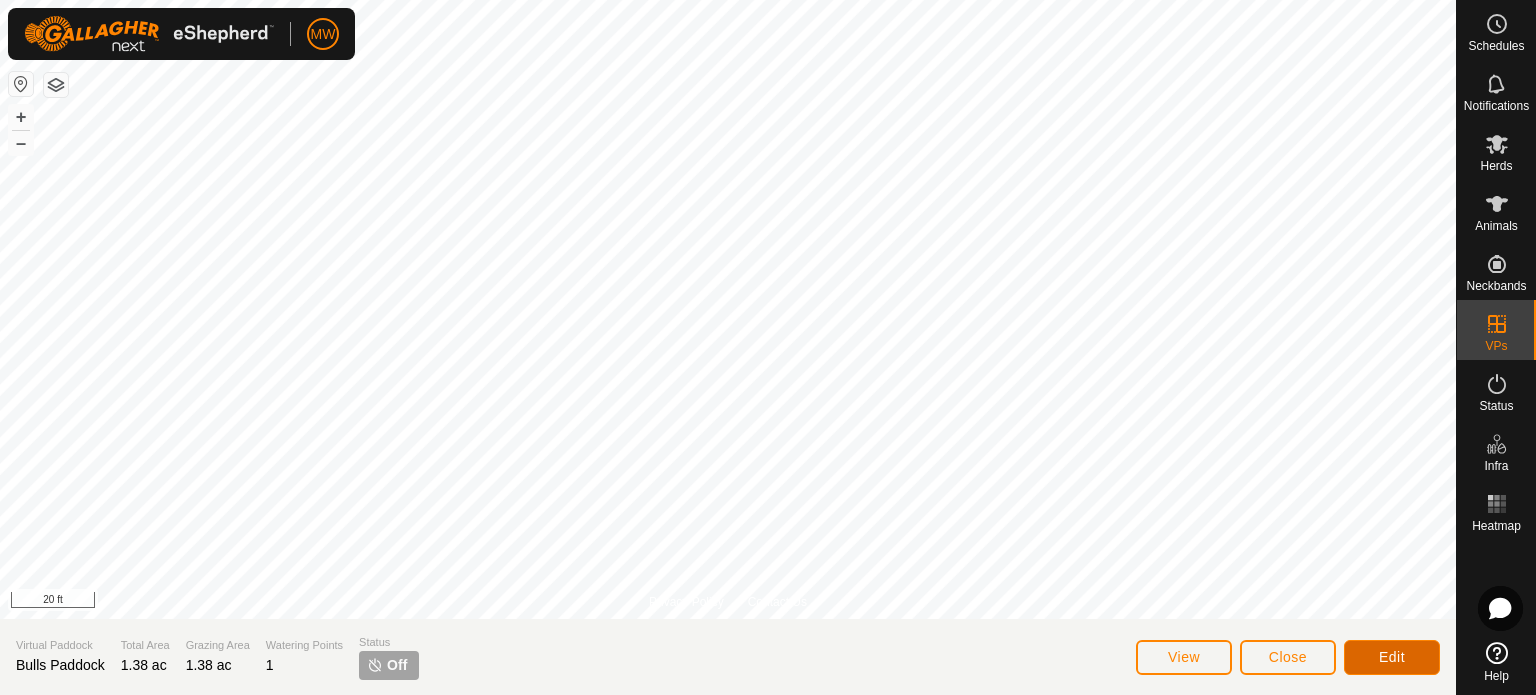 click on "Edit" 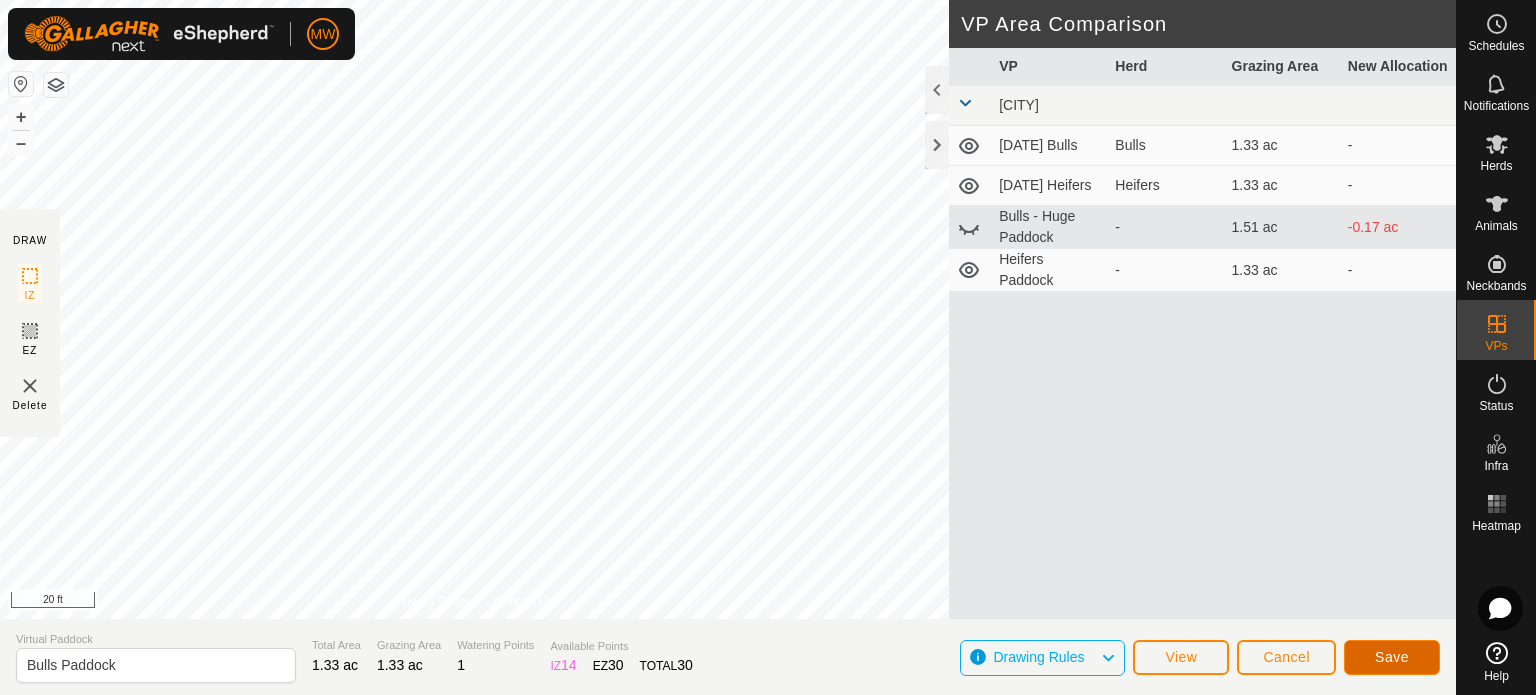 click on "Save" 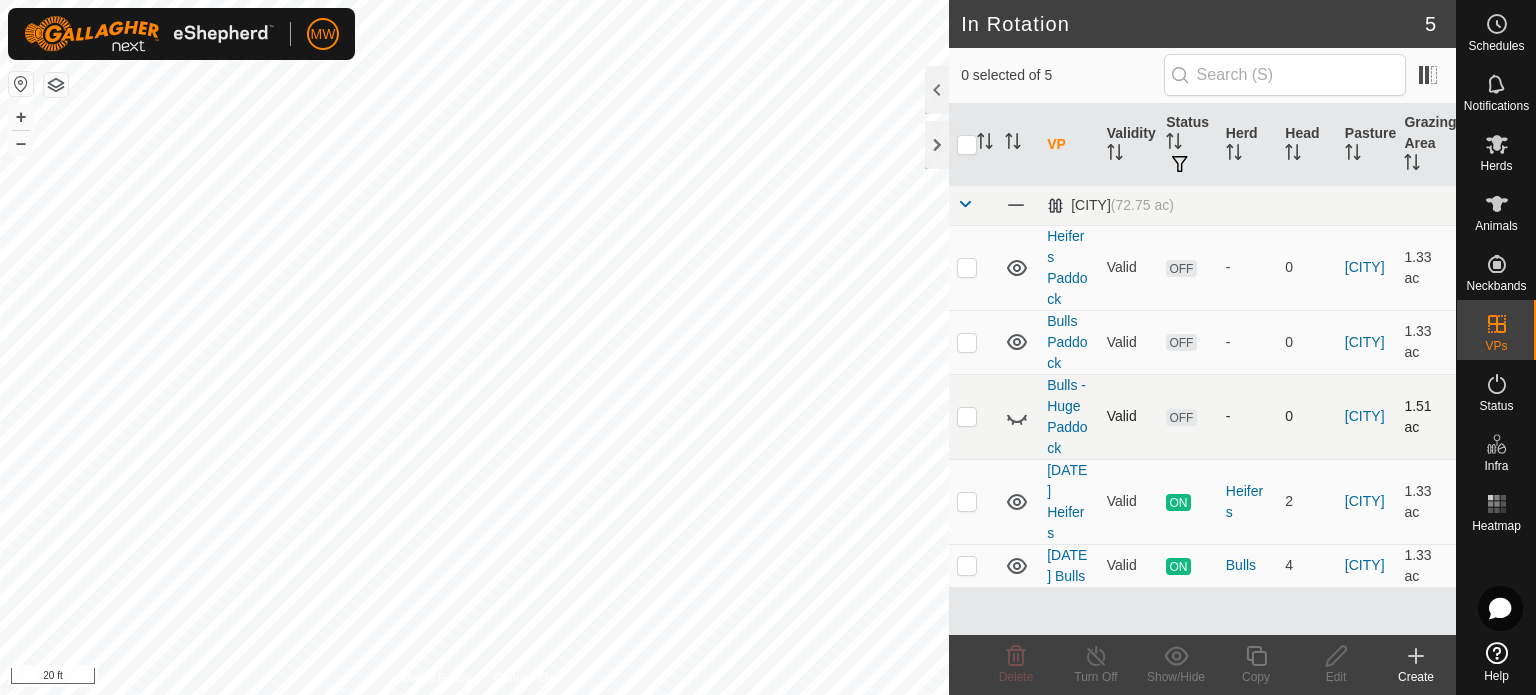 drag, startPoint x: 1324, startPoint y: 562, endPoint x: 1248, endPoint y: 418, distance: 162.82506 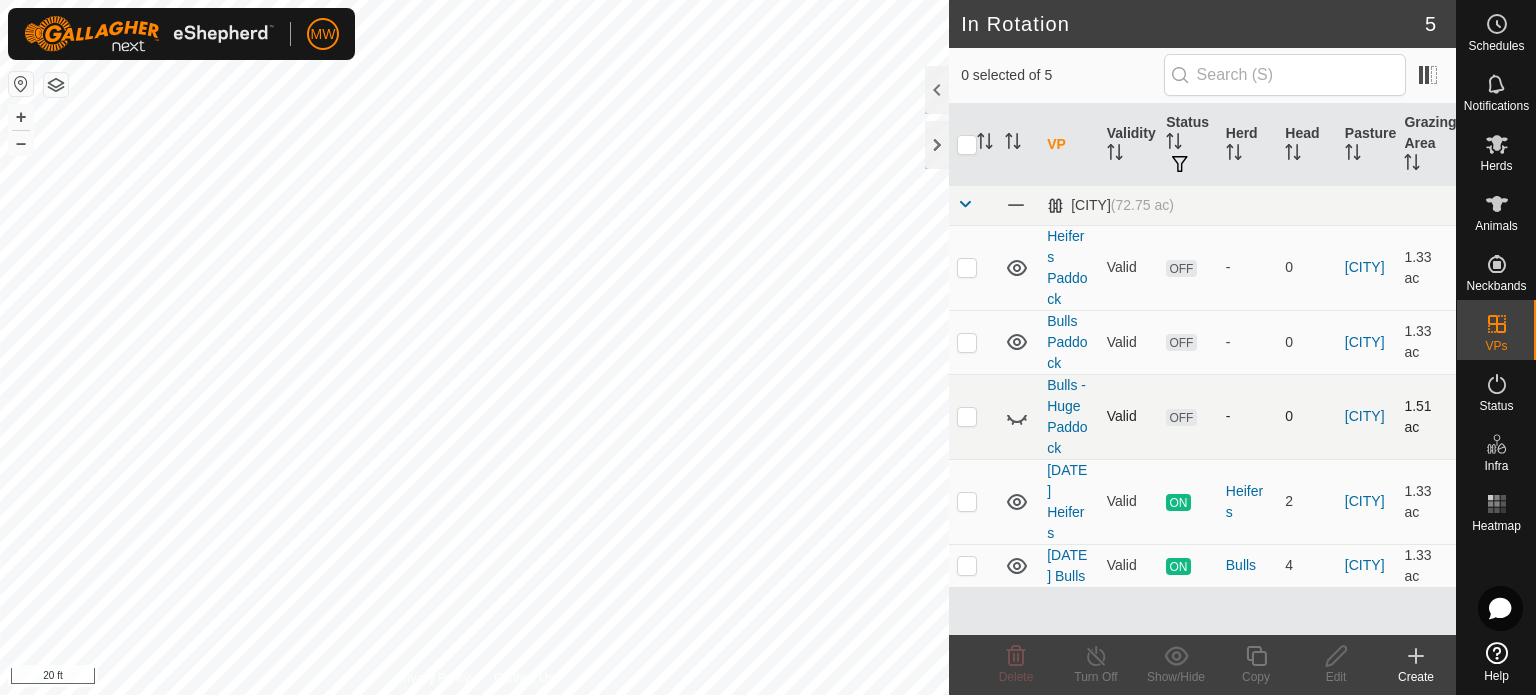 click on "[CITY]   (72.75 ac) Heifers Paddock  Valid  OFF  -   0   [CITY]   1.33 ac  Bulls Paddock  Valid  OFF  -   0   [CITY]   1.33 ac  Bulls - Huge Paddock  Valid  OFF  -   0   [CITY]   1.51 ac  2025-08-01 Heifers  Valid  ON  Heifers   2   [CITY]   1.33 ac  2025-08-01 Bulls  Valid  ON  Bulls   4   [CITY]   1.33 ac" at bounding box center (1202, 386) 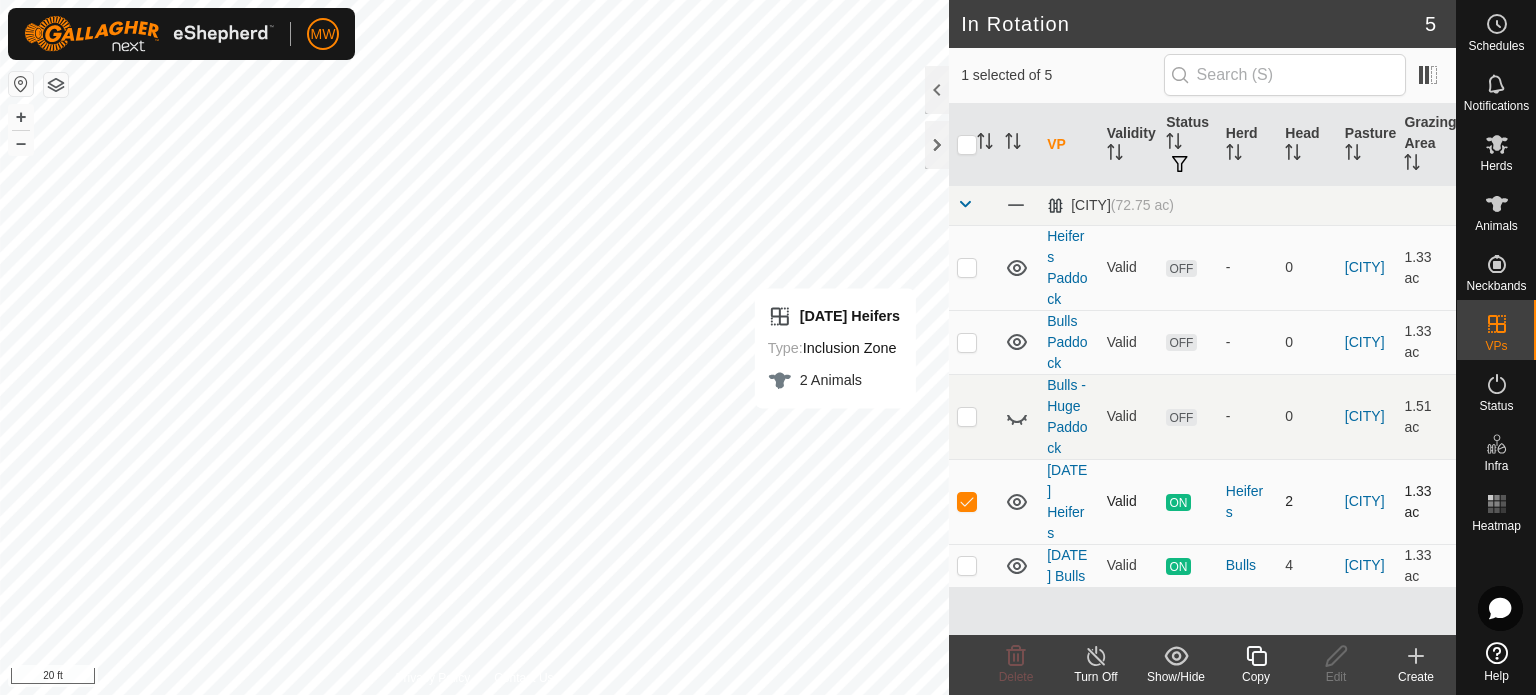 click at bounding box center [967, 501] 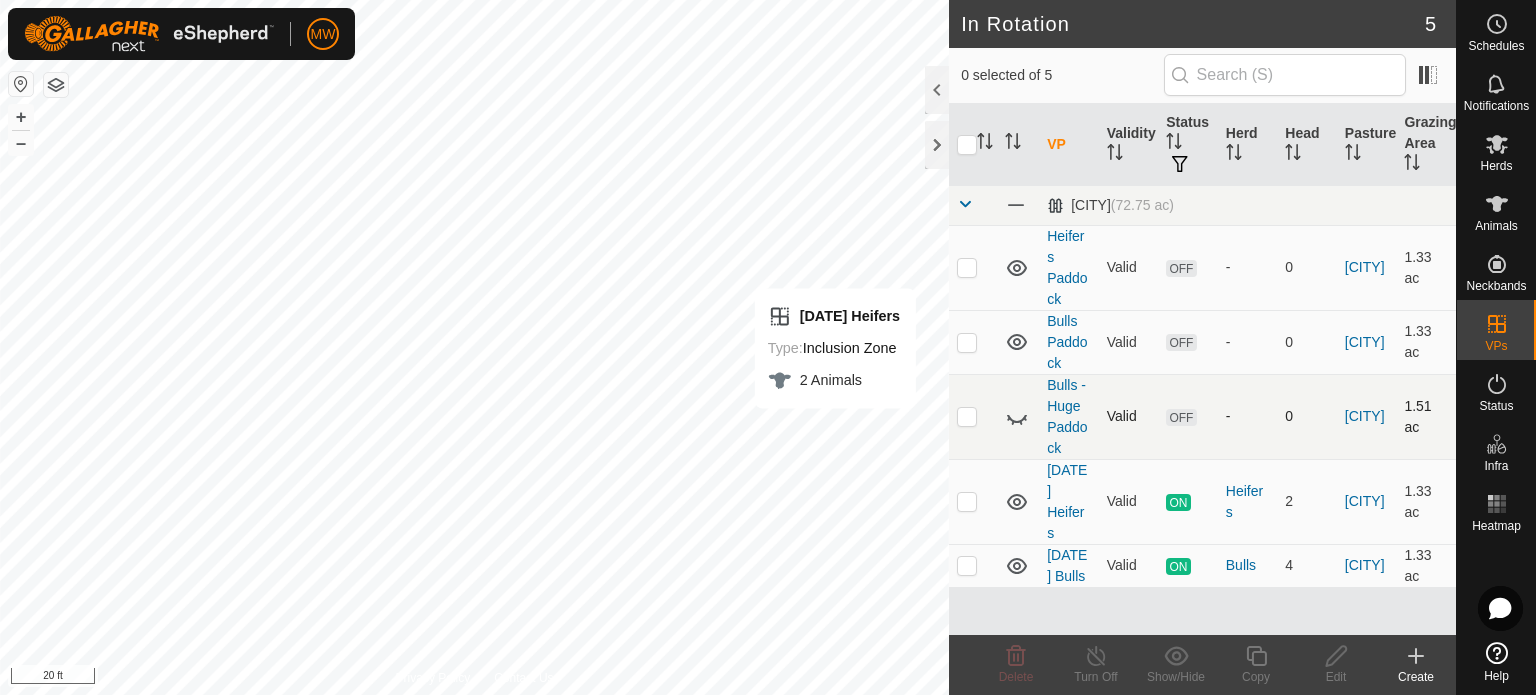 click at bounding box center (967, 416) 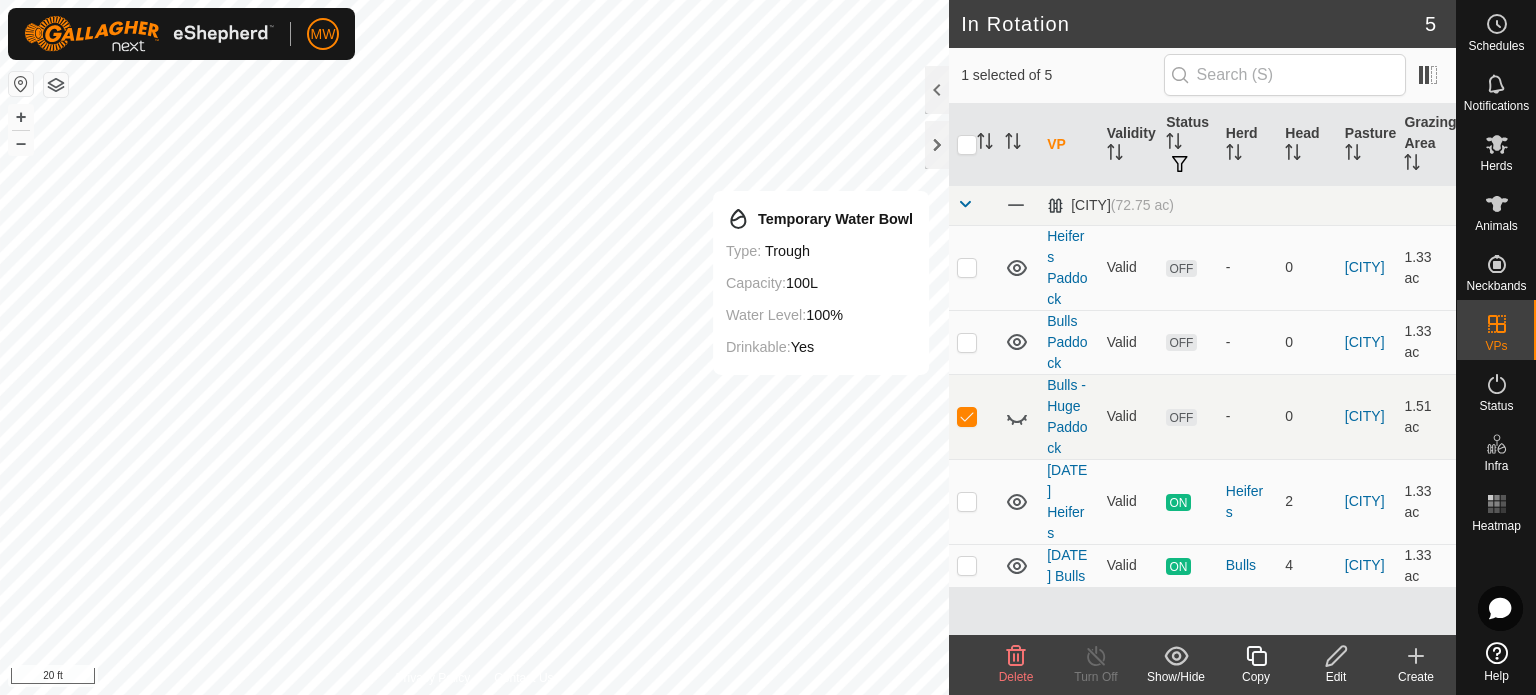 click 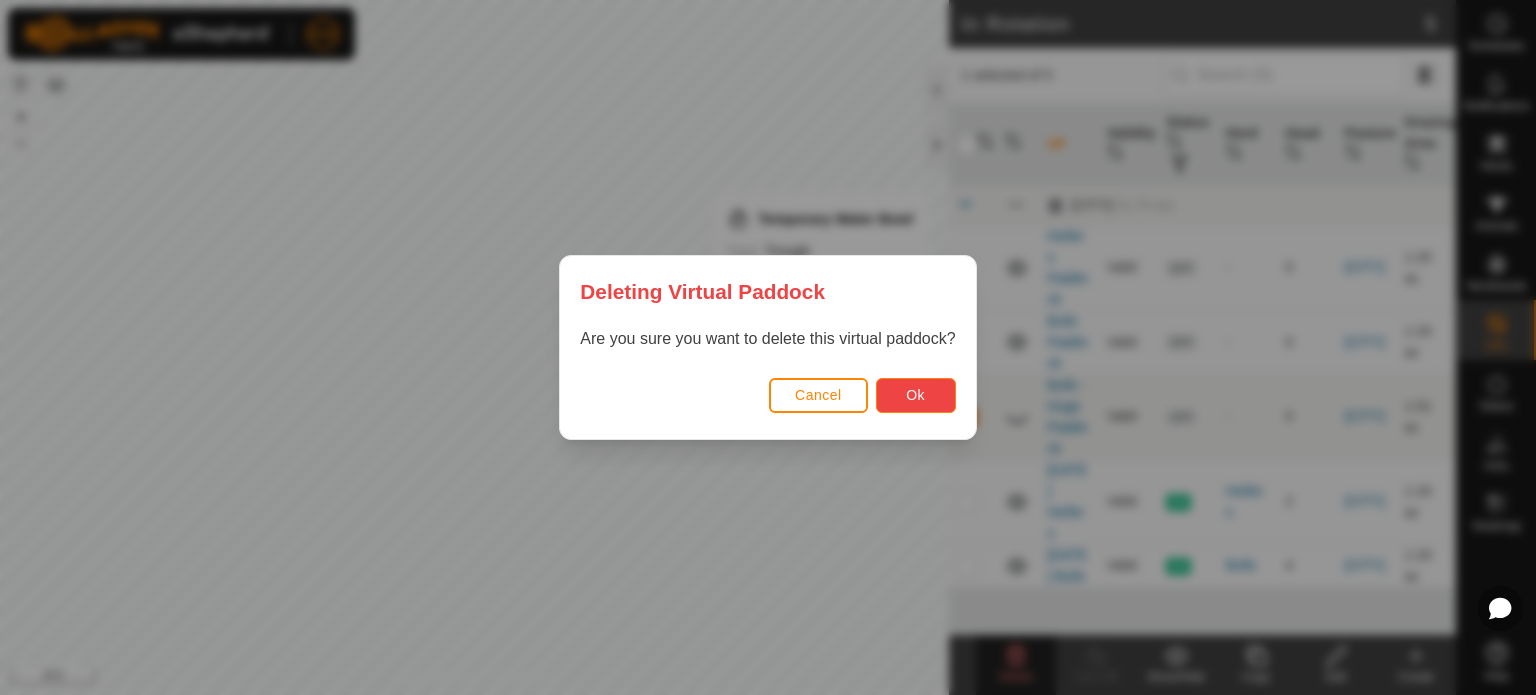 click on "Ok" at bounding box center [916, 395] 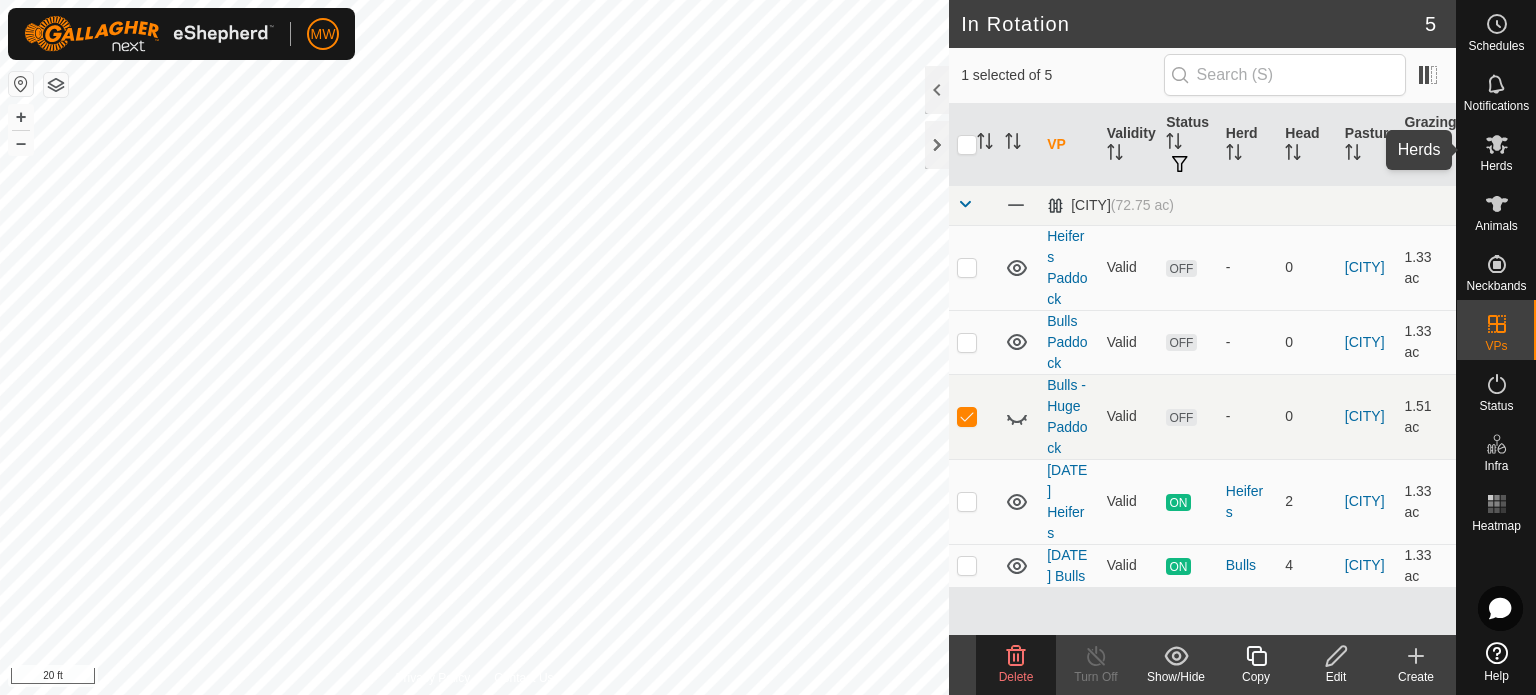 click 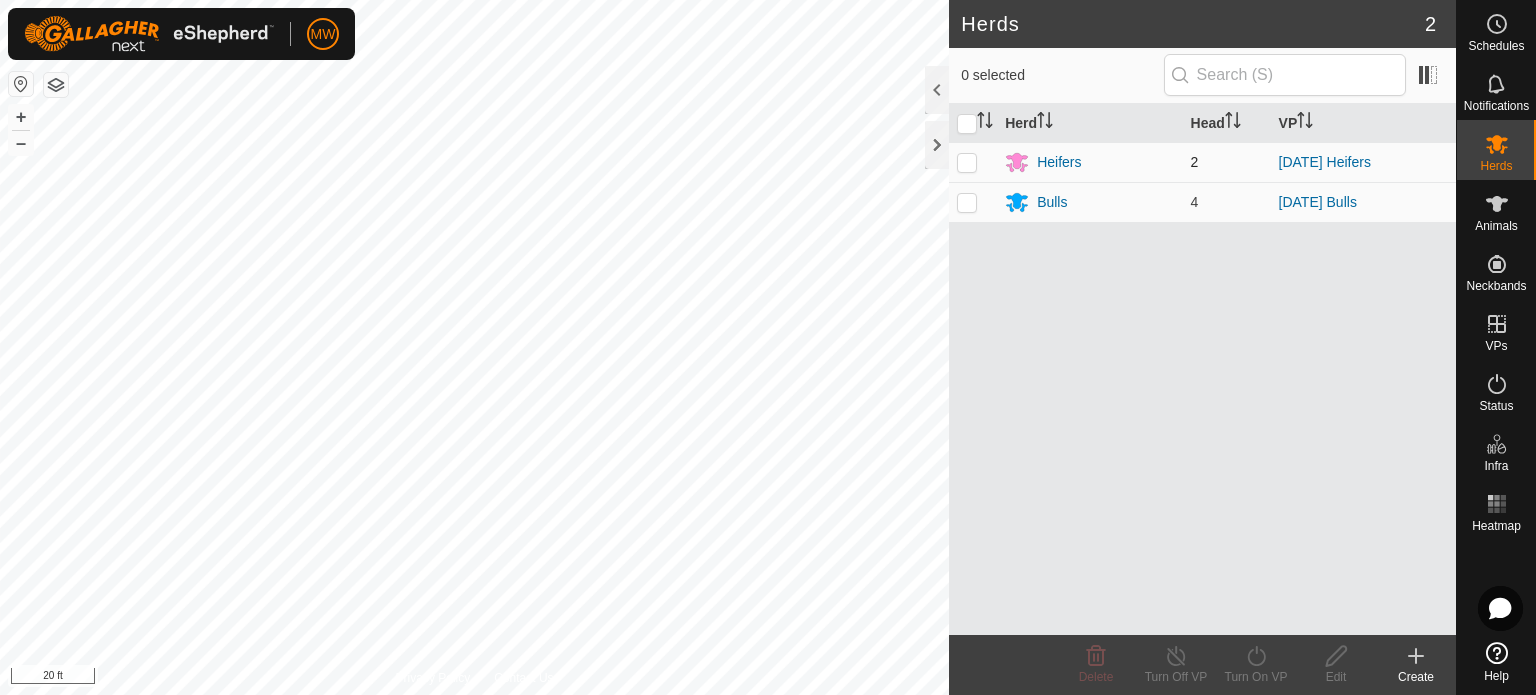 click at bounding box center [967, 162] 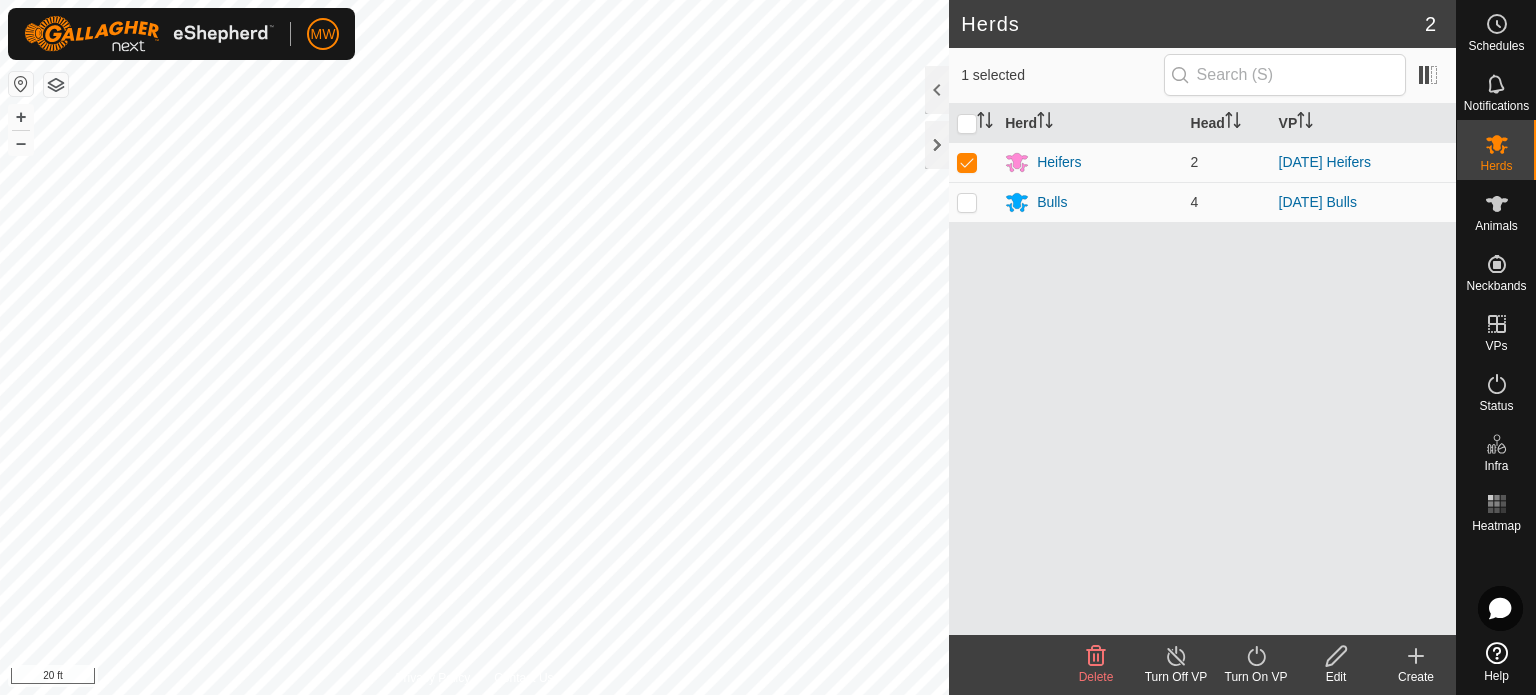 click 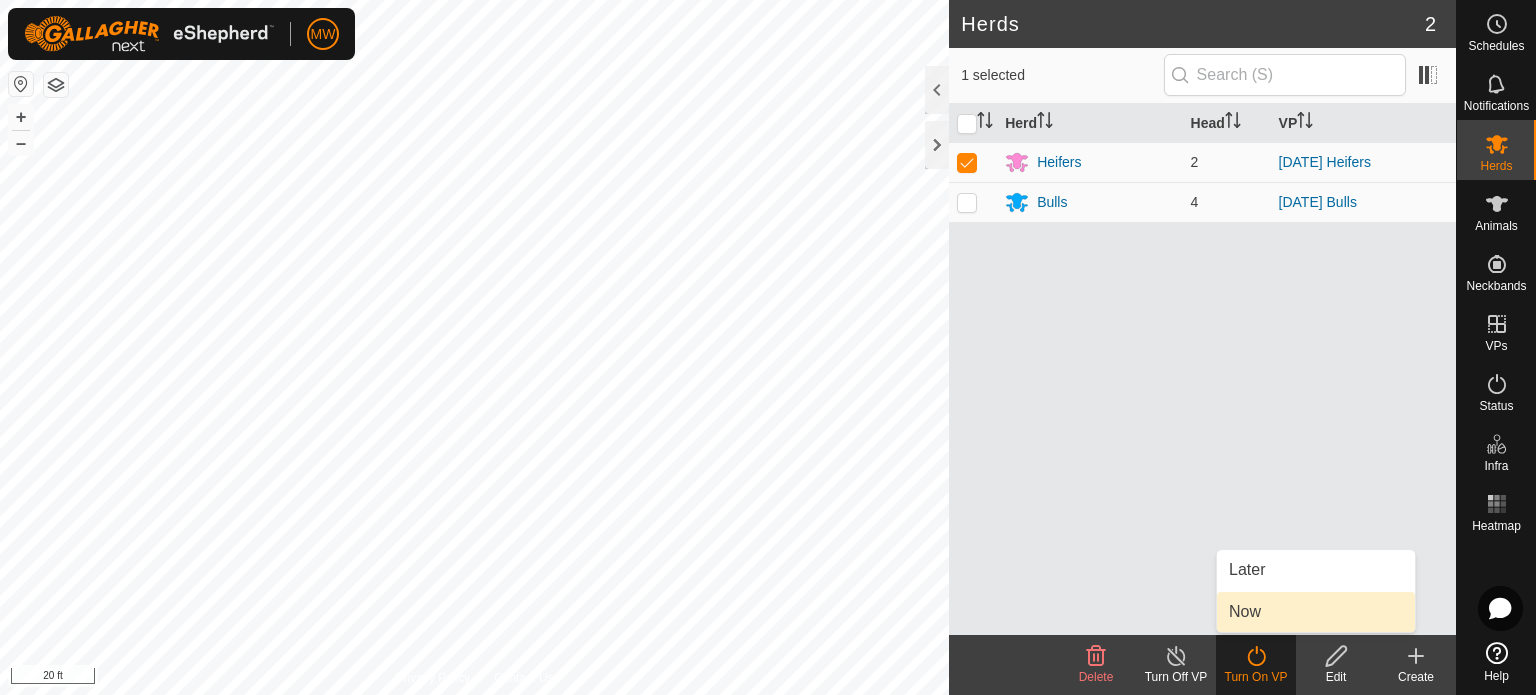 click on "Now" at bounding box center [1316, 612] 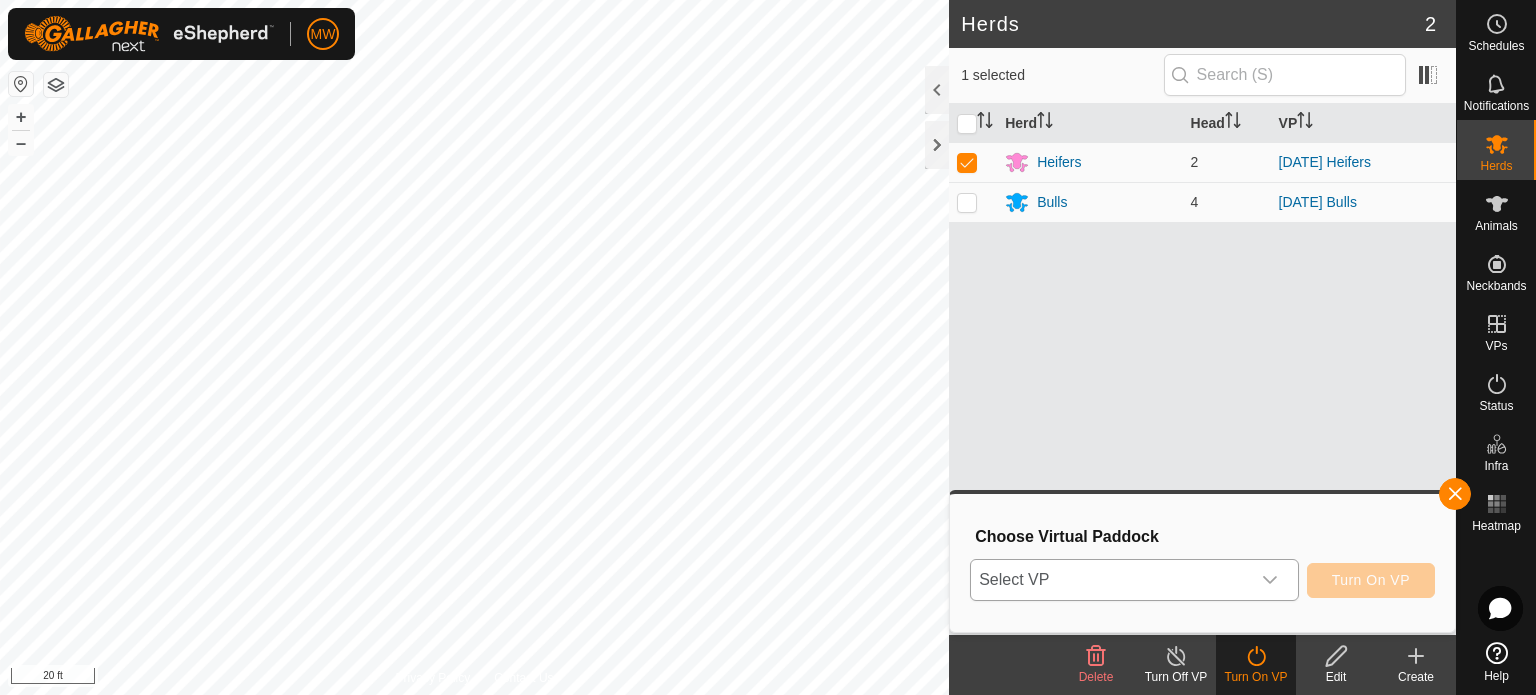 click 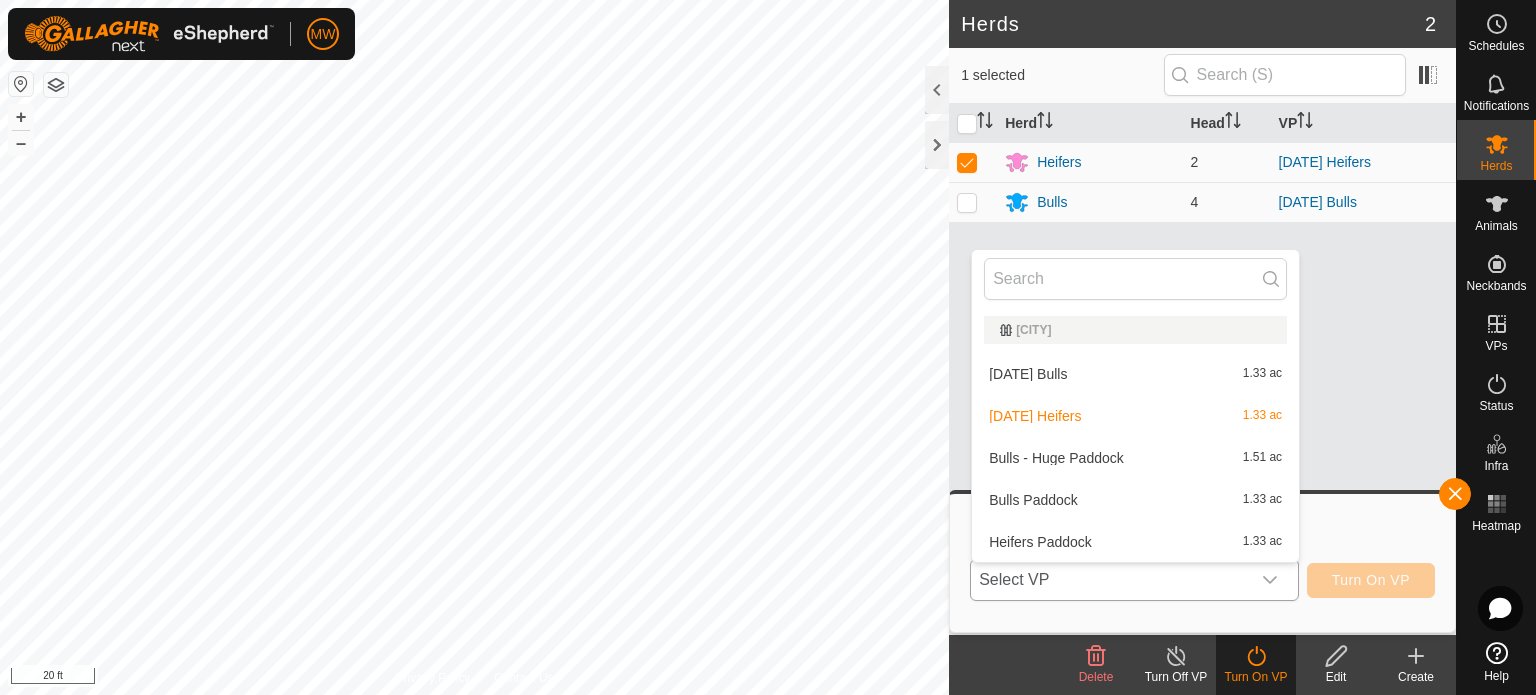 click on "Heifers Paddock  1.33 ac" at bounding box center [1135, 542] 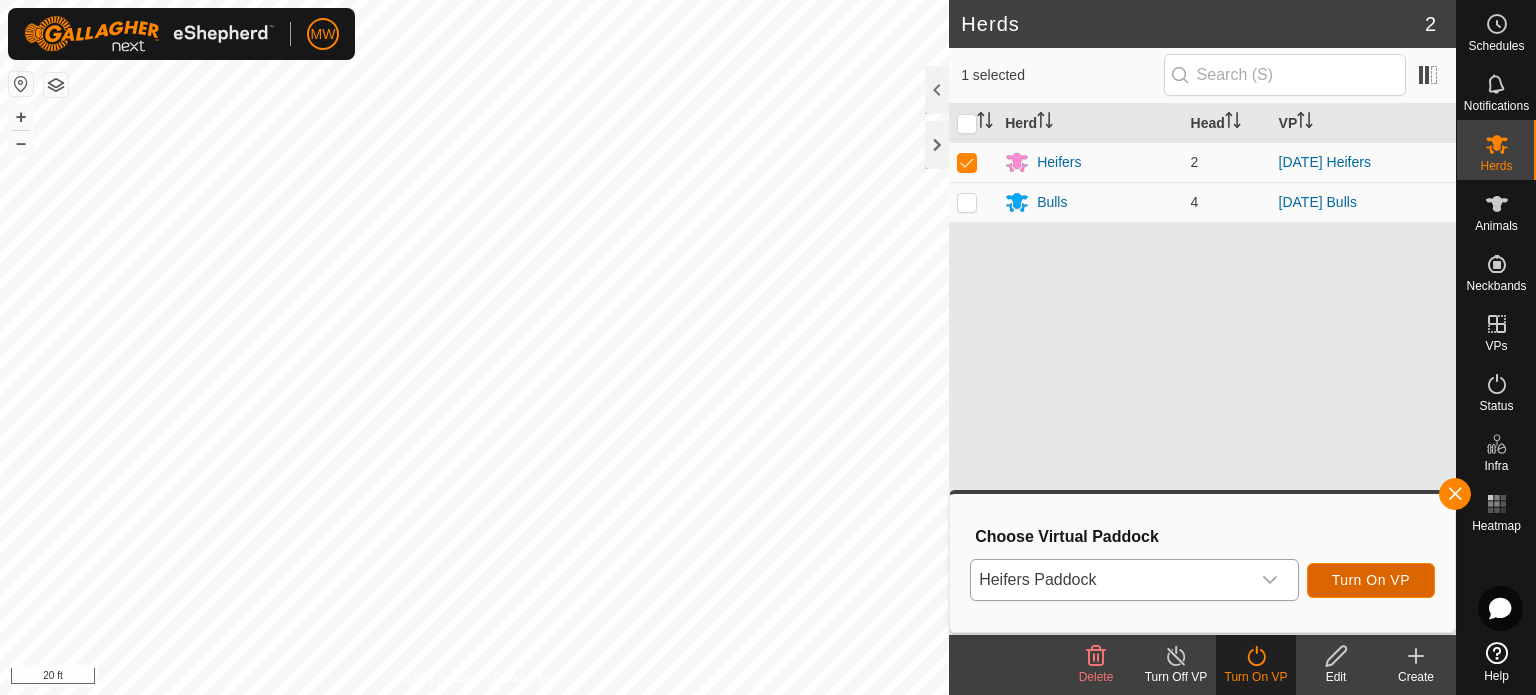 click on "Turn On VP" at bounding box center (1371, 580) 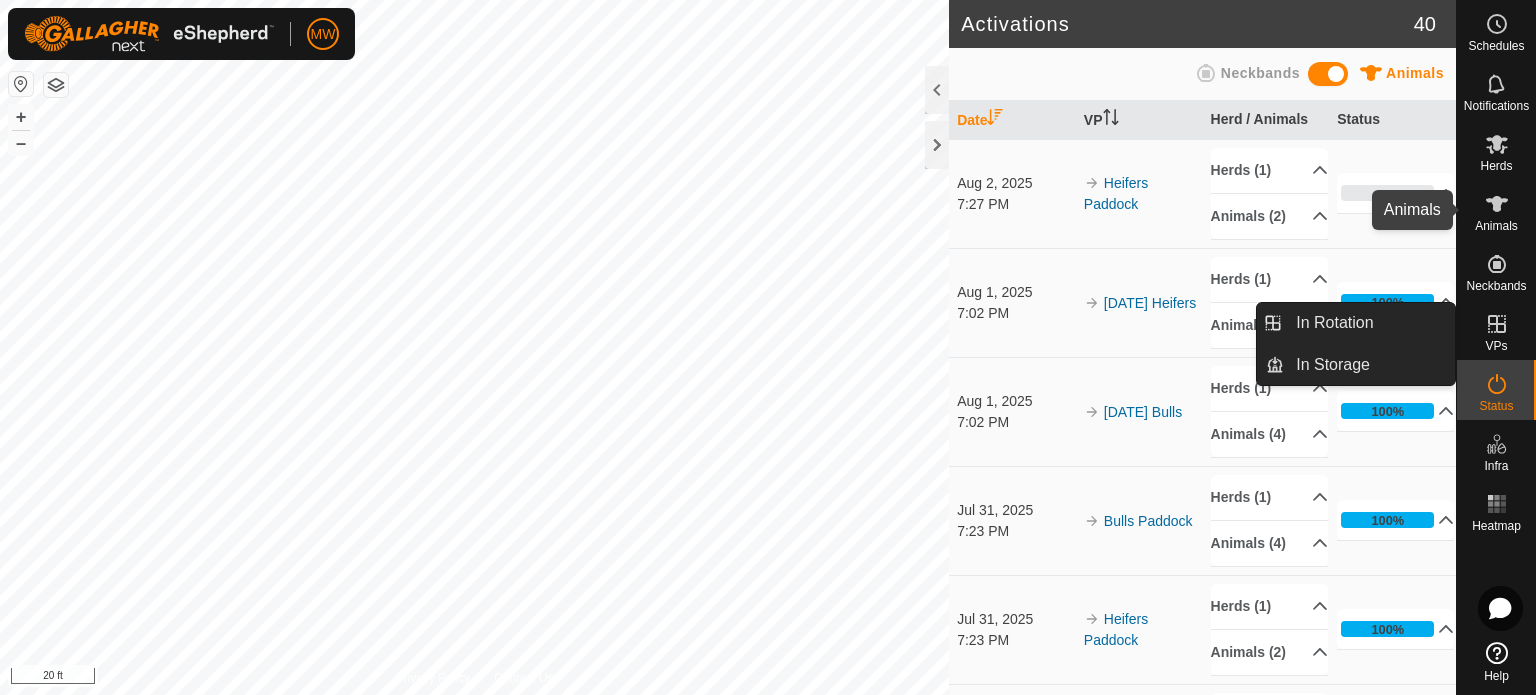 click at bounding box center [1497, 204] 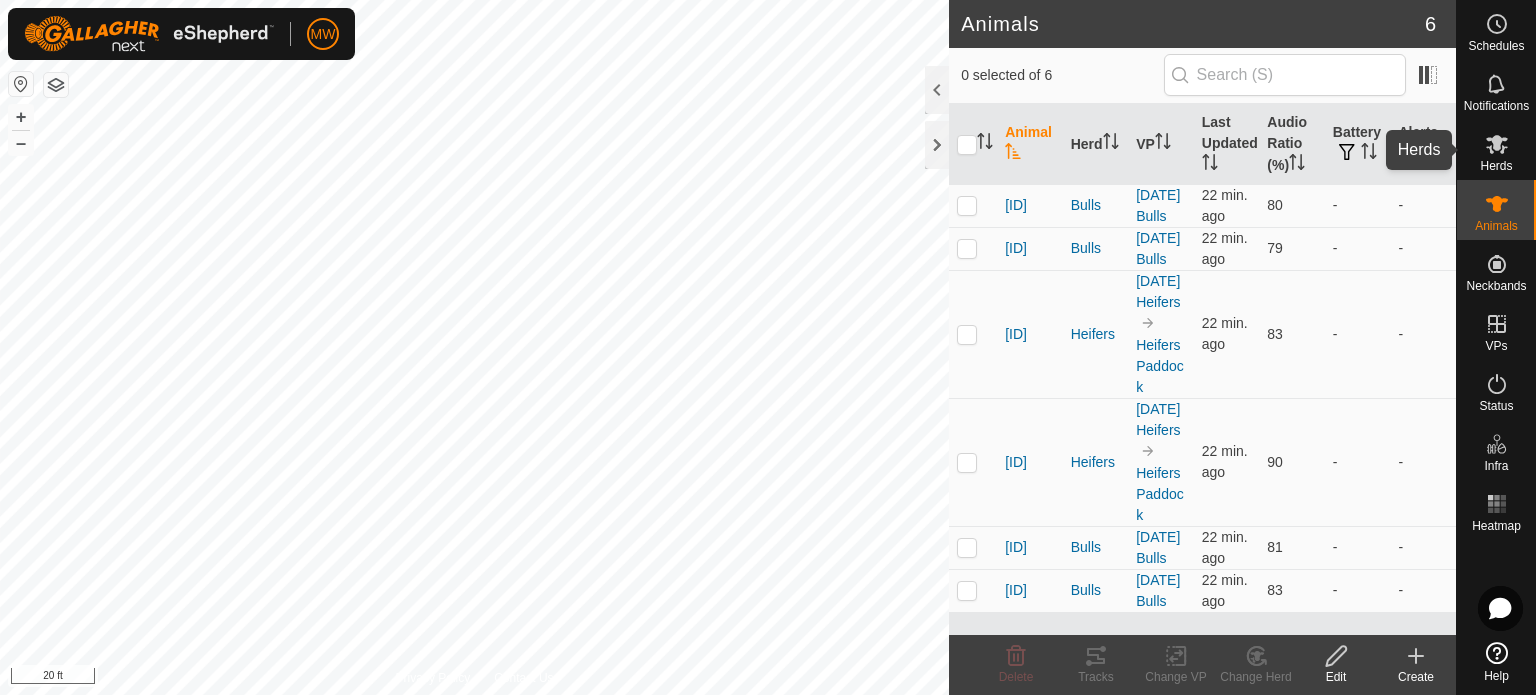 drag, startPoint x: 1497, startPoint y: 151, endPoint x: 1456, endPoint y: 173, distance: 46.52956 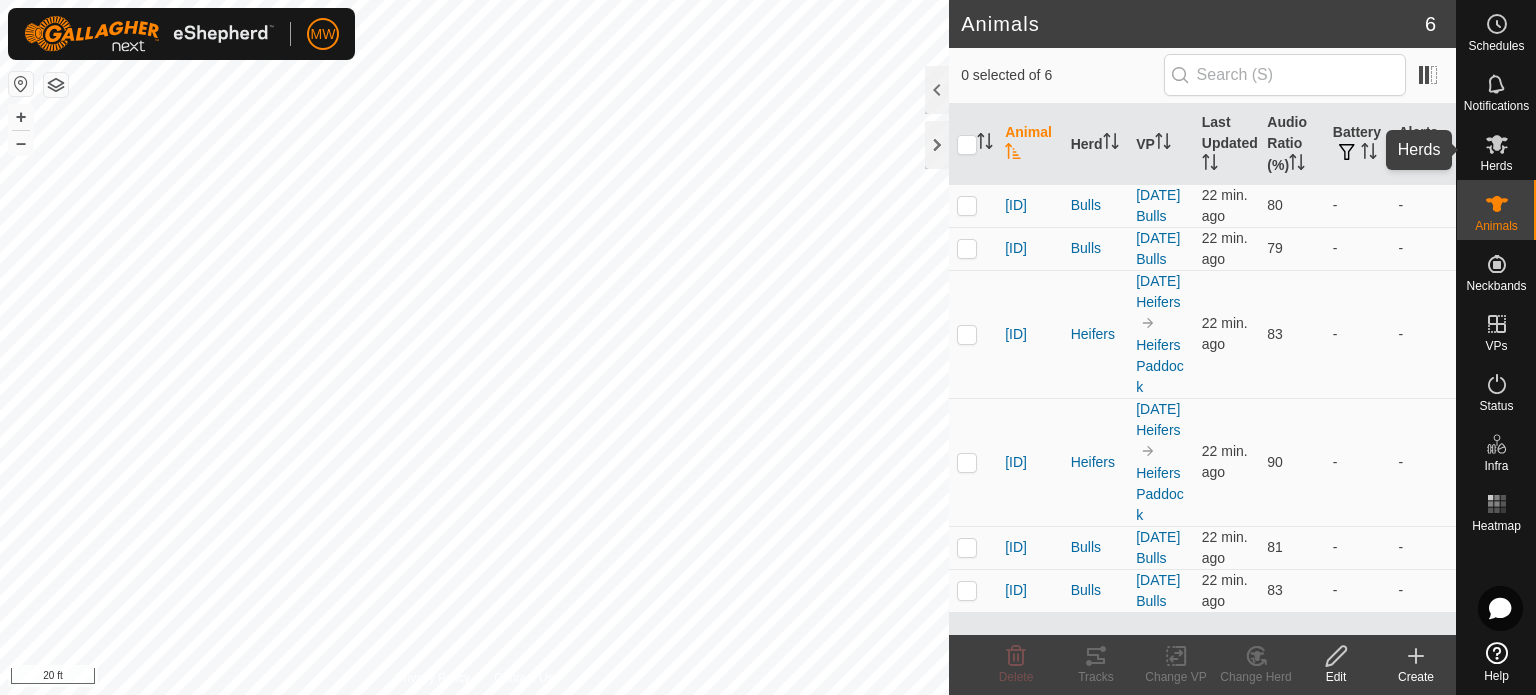 click 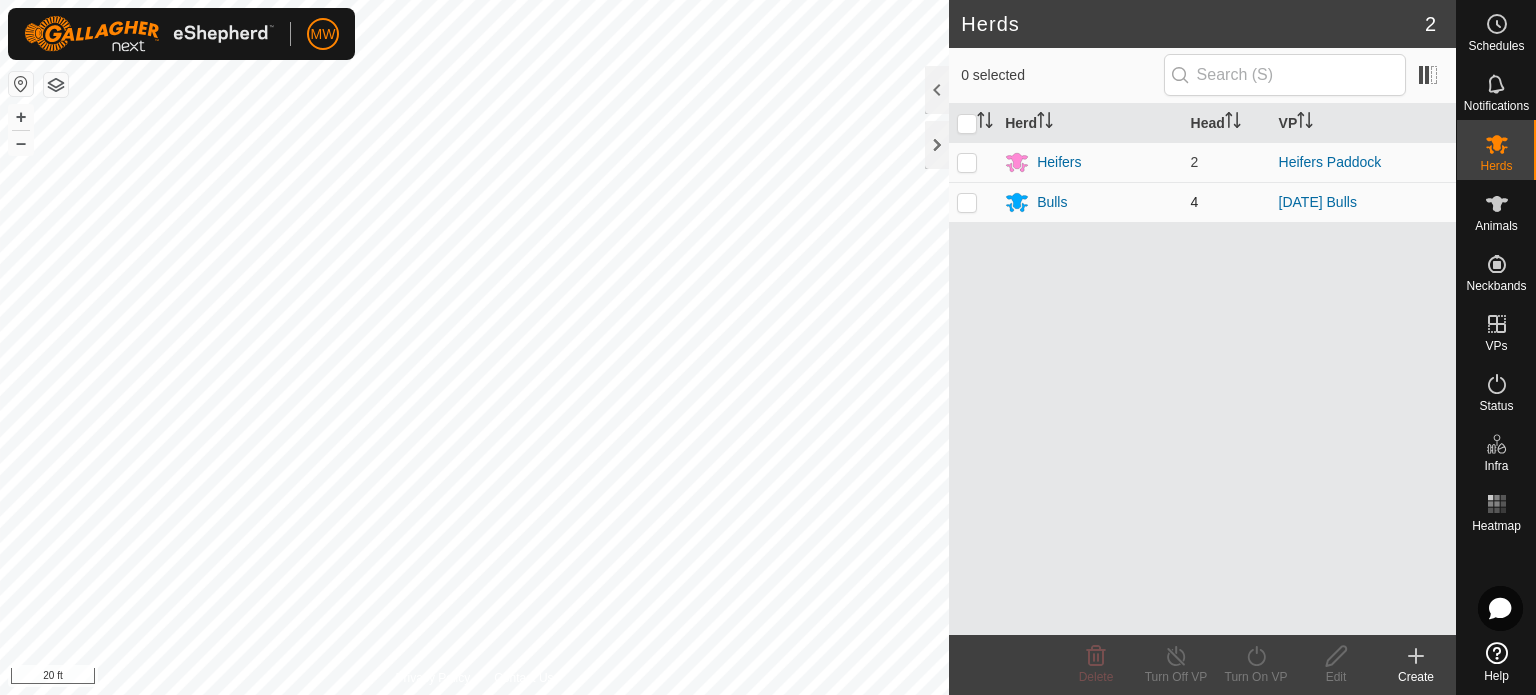 click at bounding box center [967, 202] 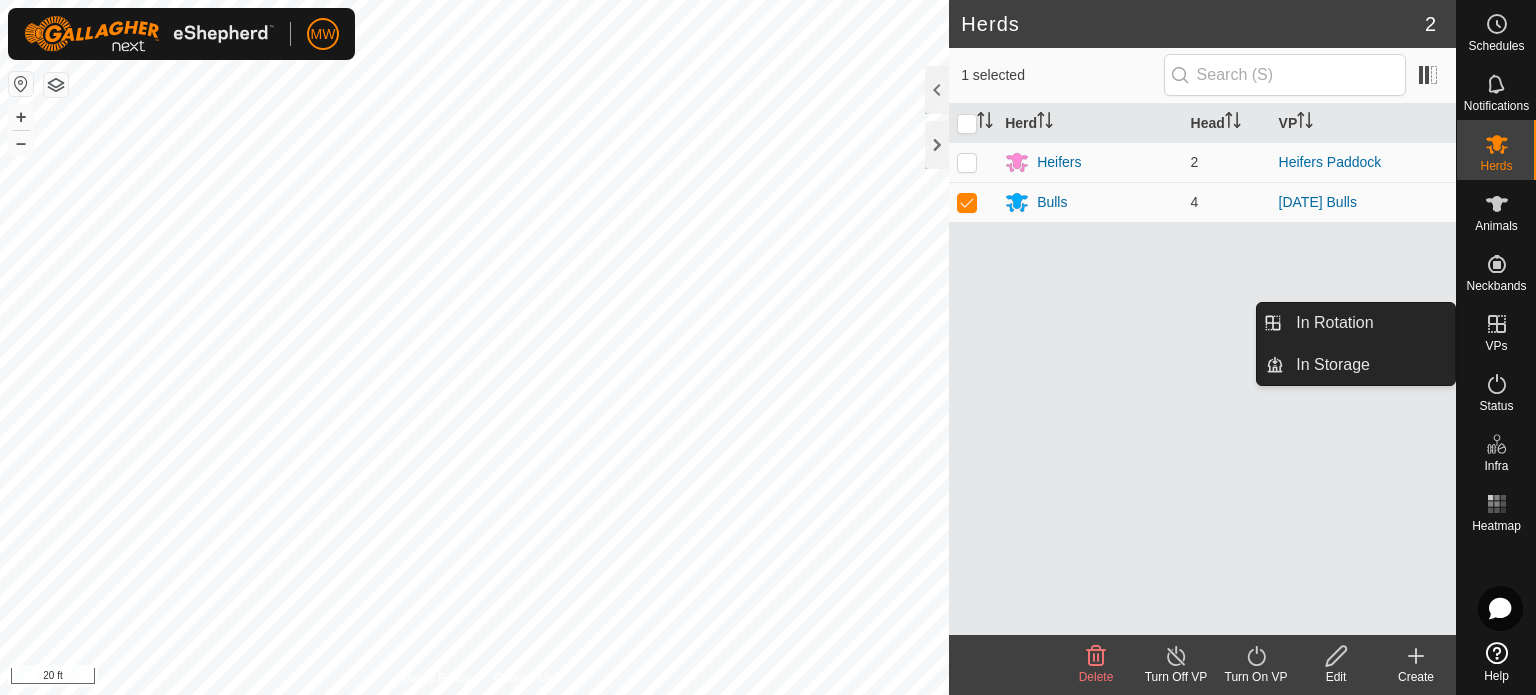 click 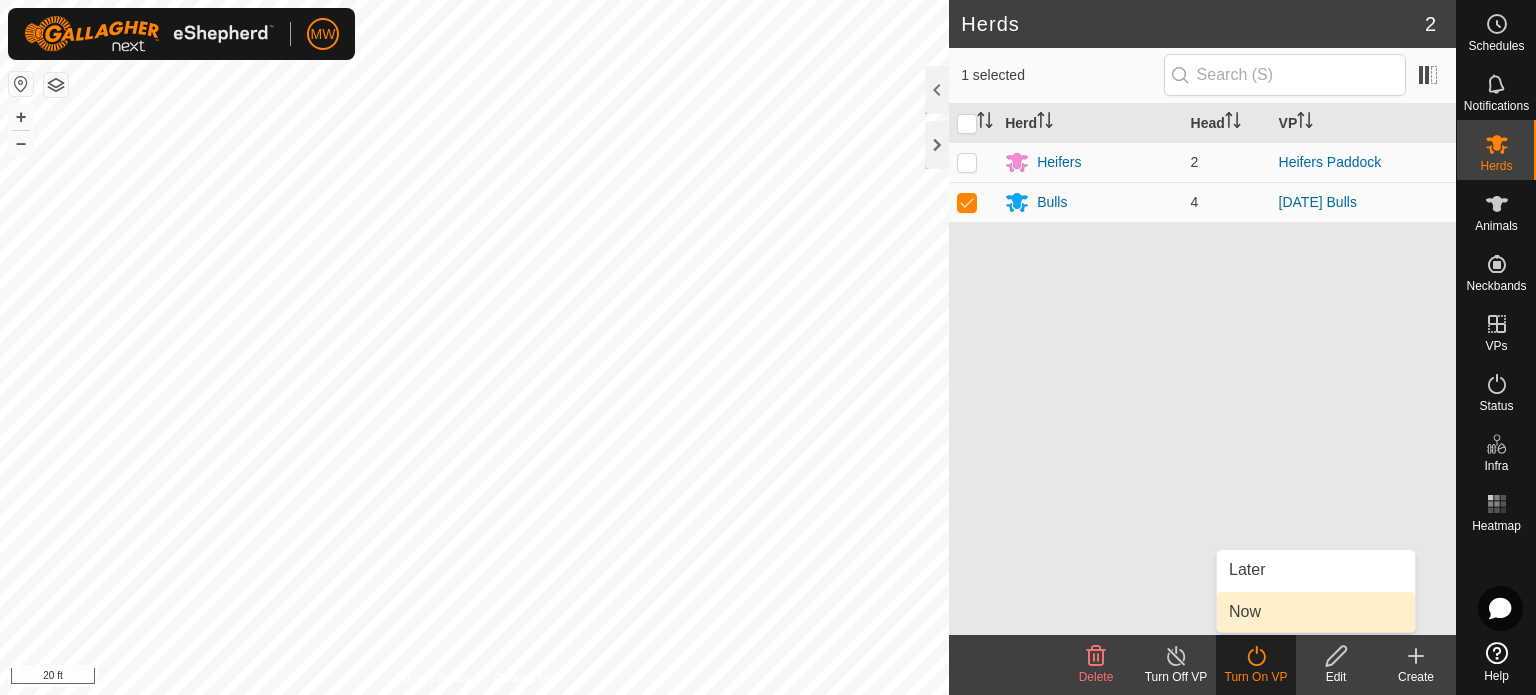 click on "Now" at bounding box center (1316, 612) 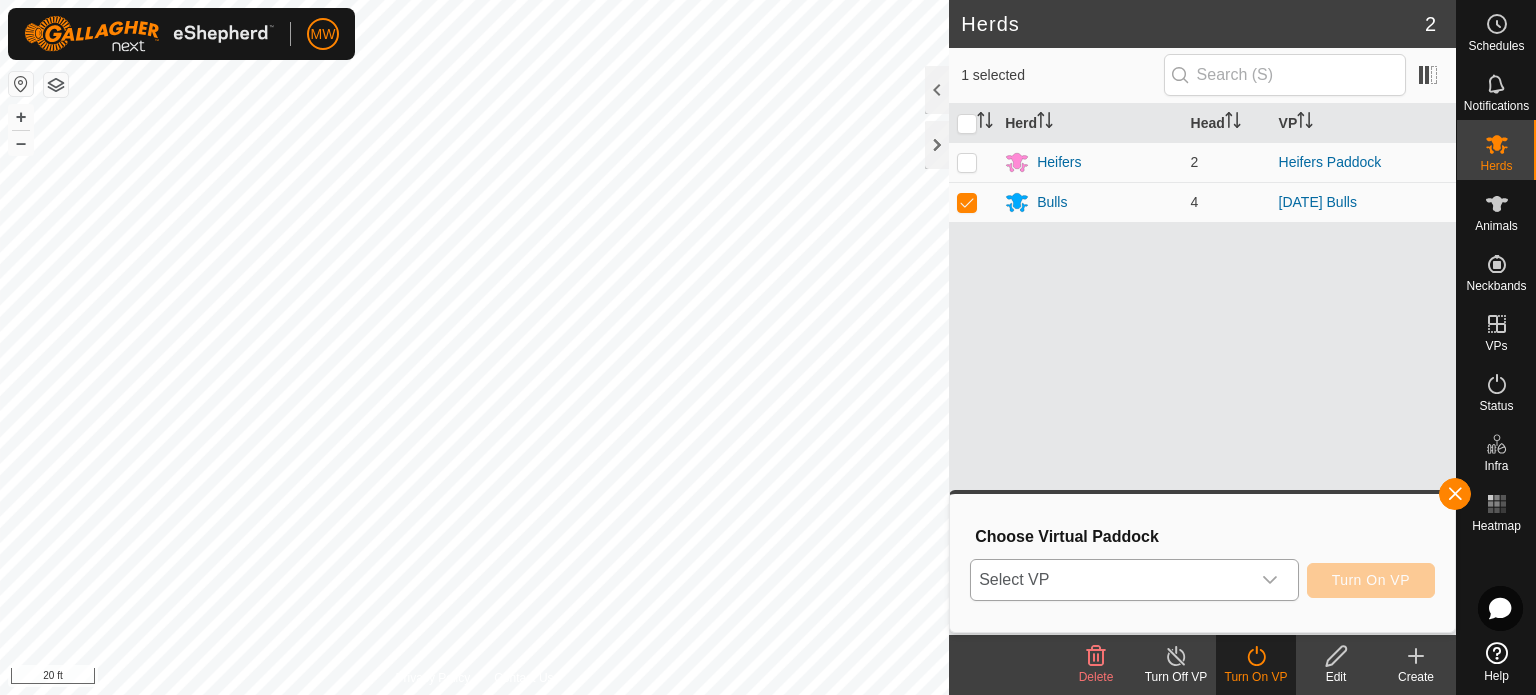 click at bounding box center [1270, 580] 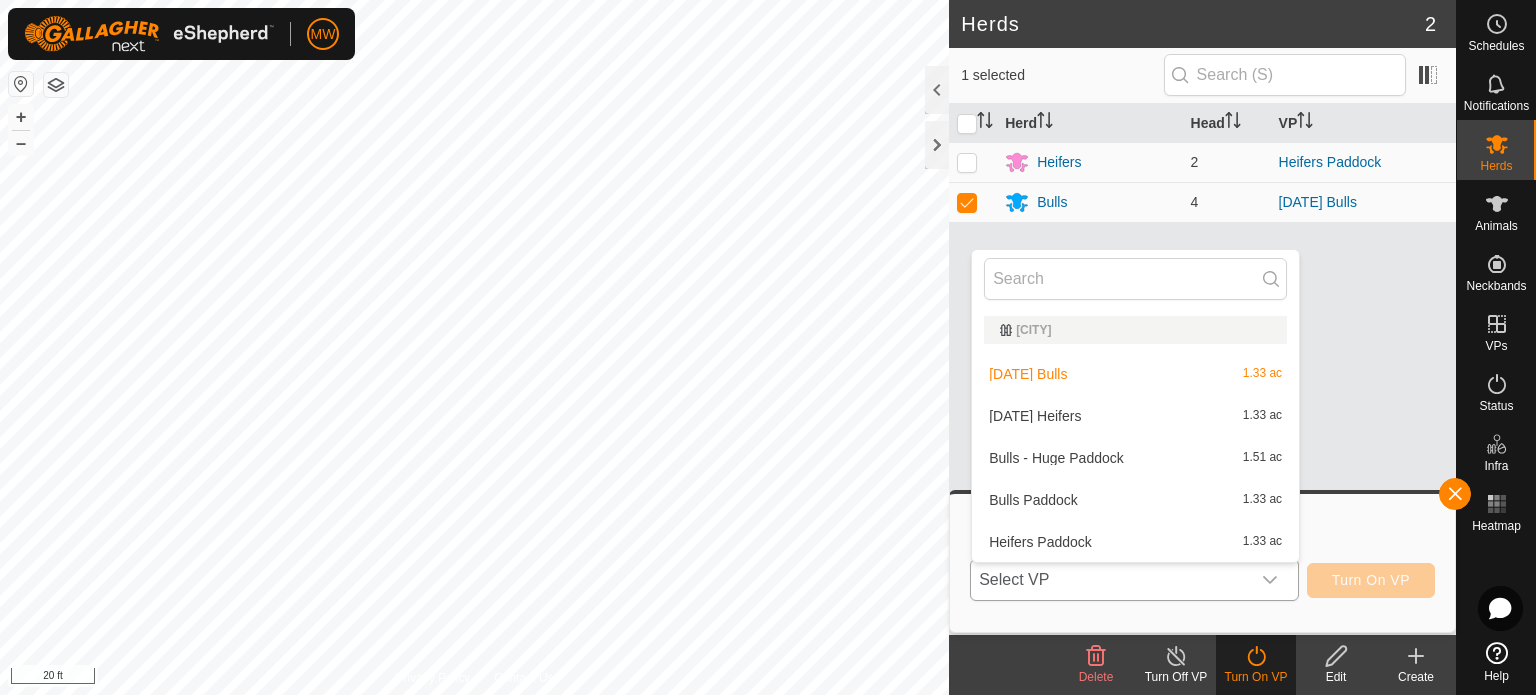 click on "Bulls Paddock  1.33 ac" at bounding box center [1135, 500] 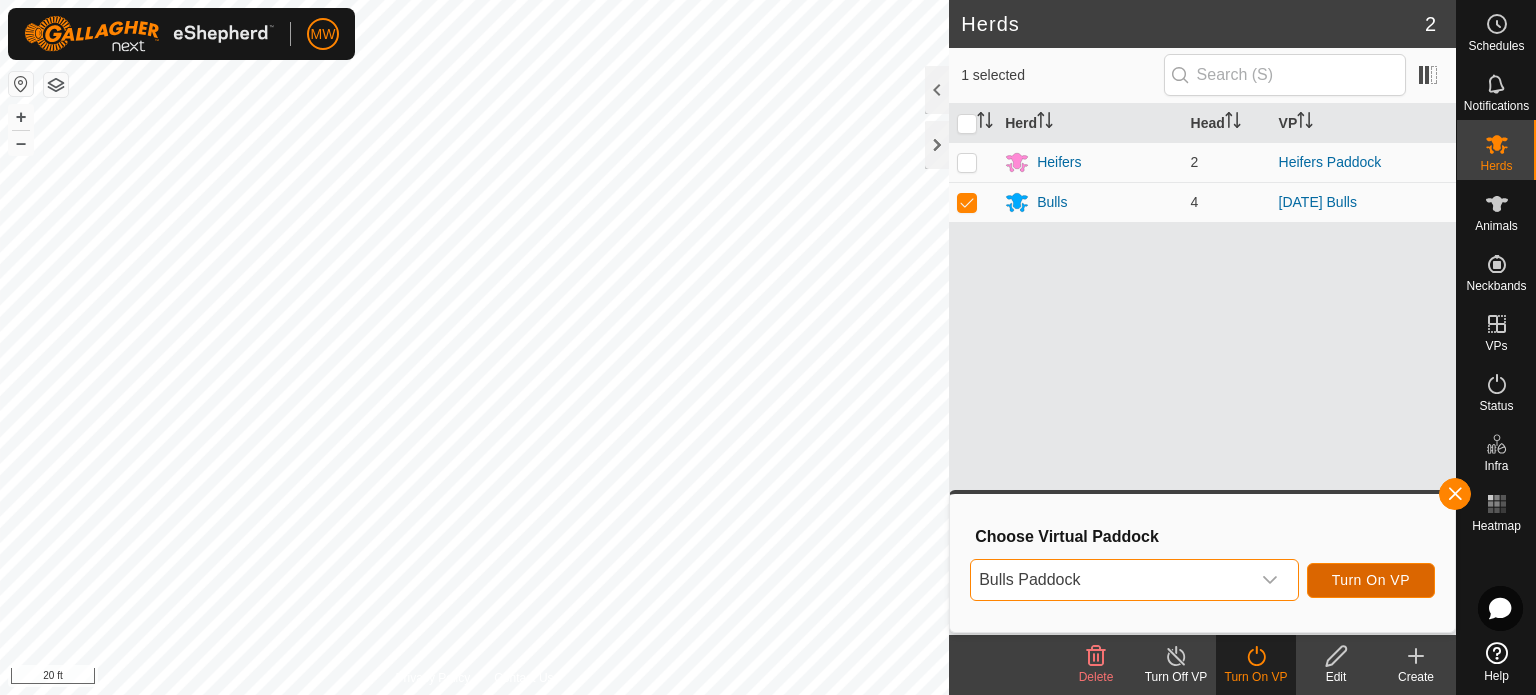 click on "Turn On VP" at bounding box center [1371, 580] 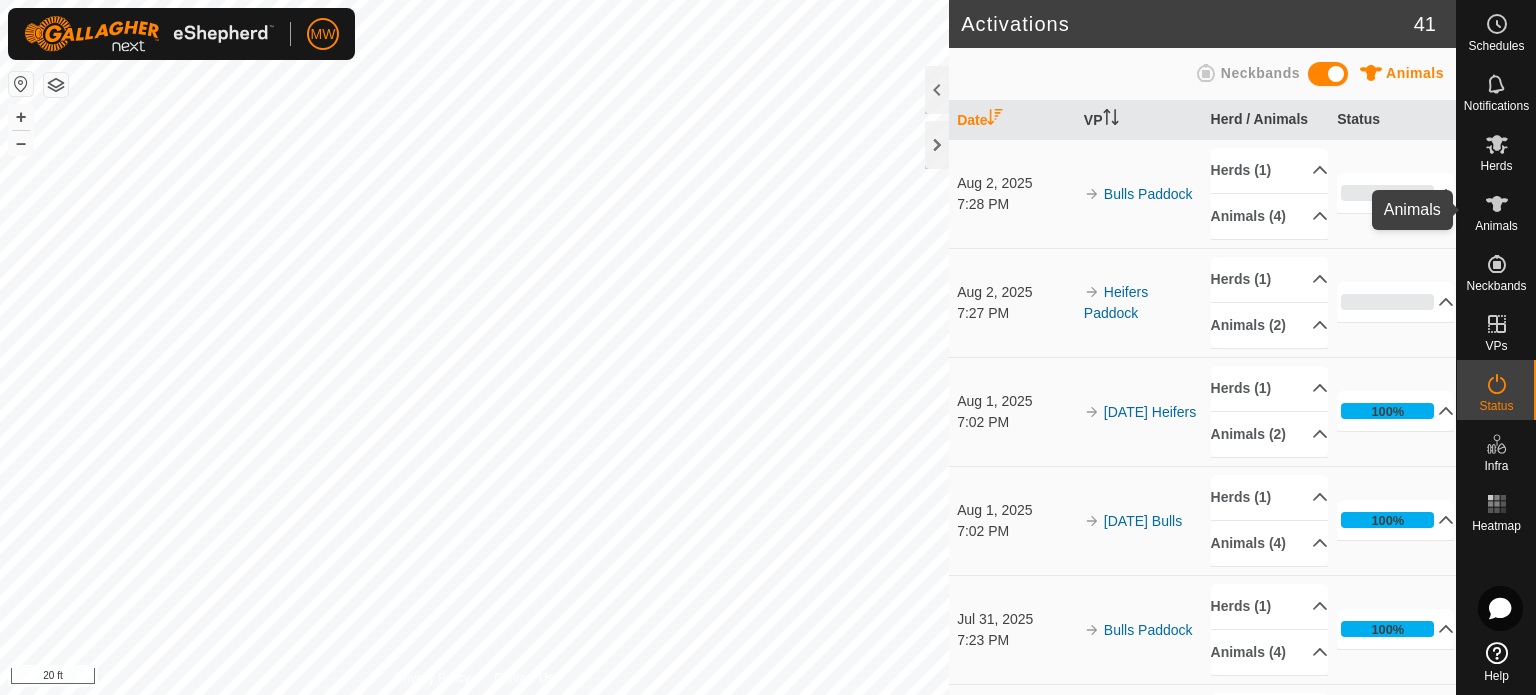 click on "Animals" at bounding box center (1496, 210) 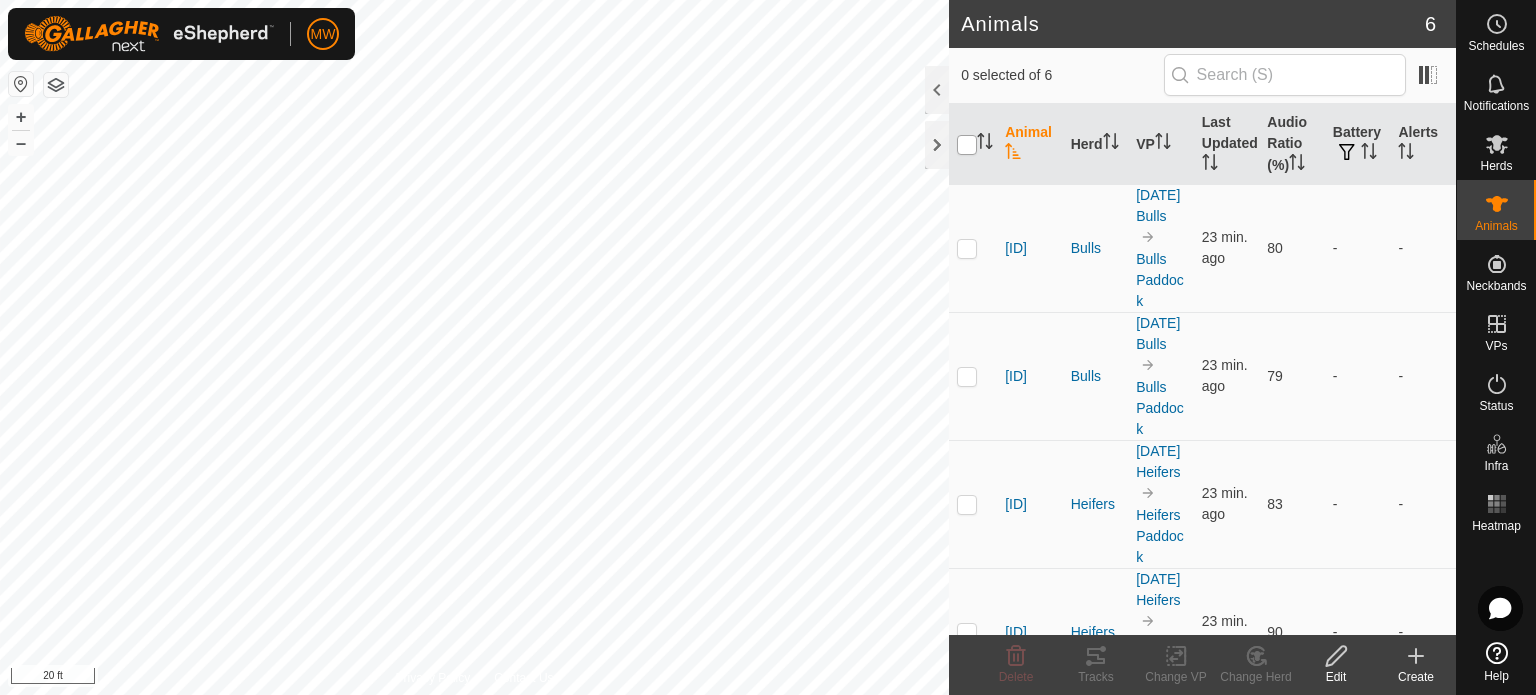 click at bounding box center [967, 145] 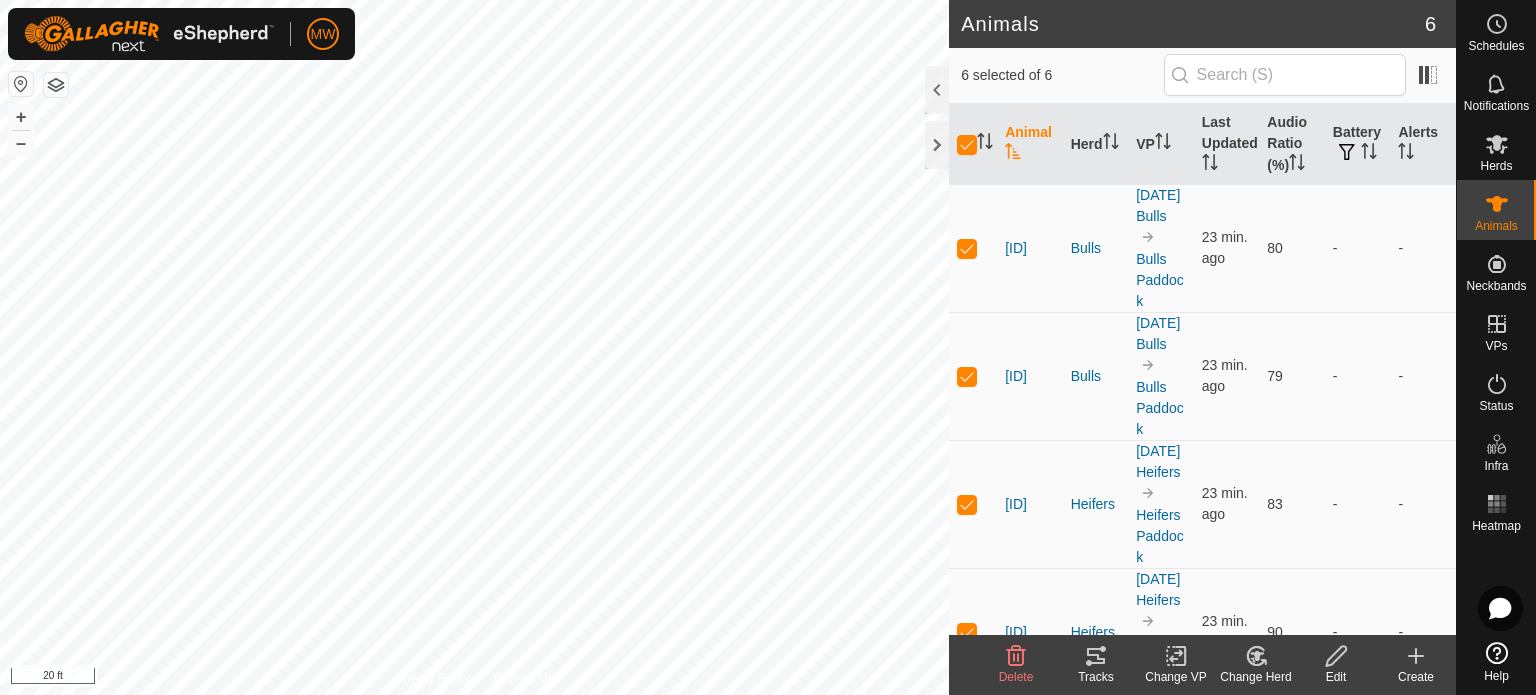 click 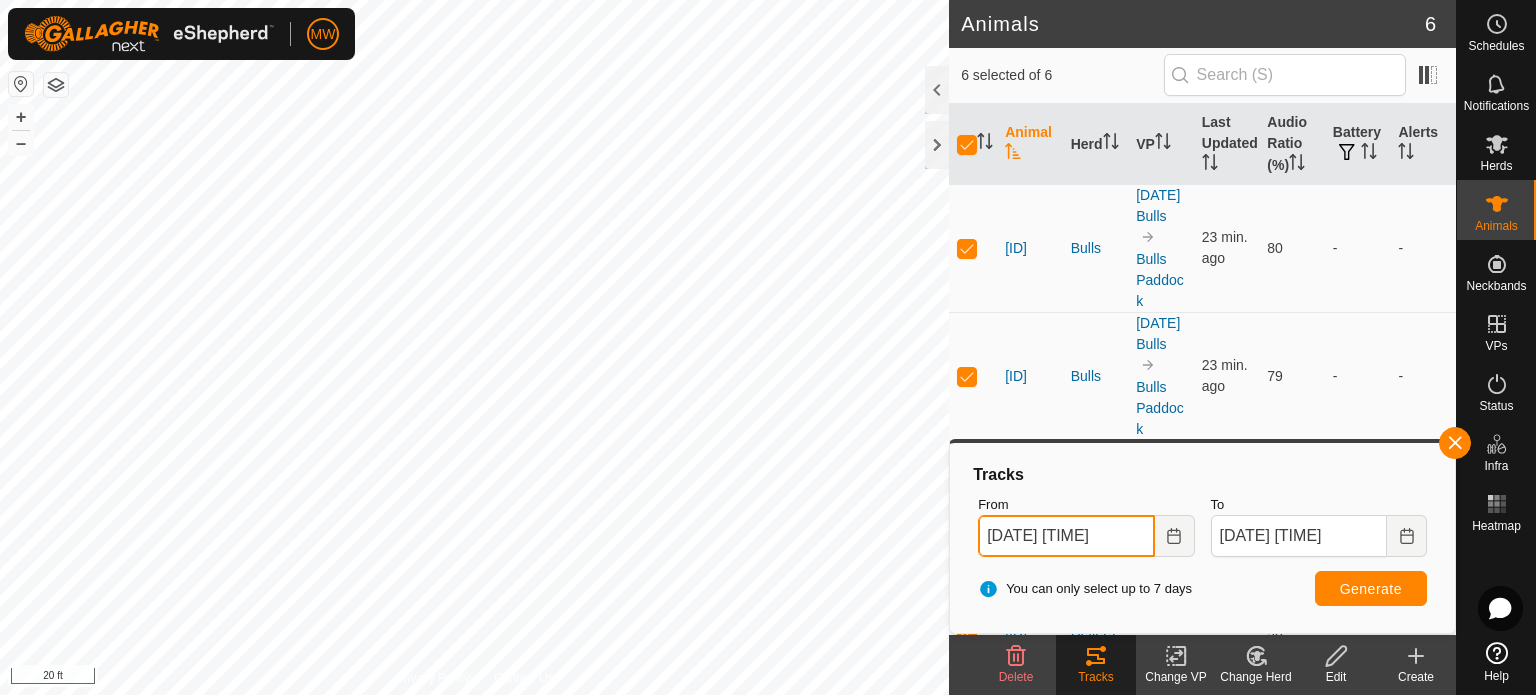 click on "[DATE] [TIME]" at bounding box center (1066, 536) 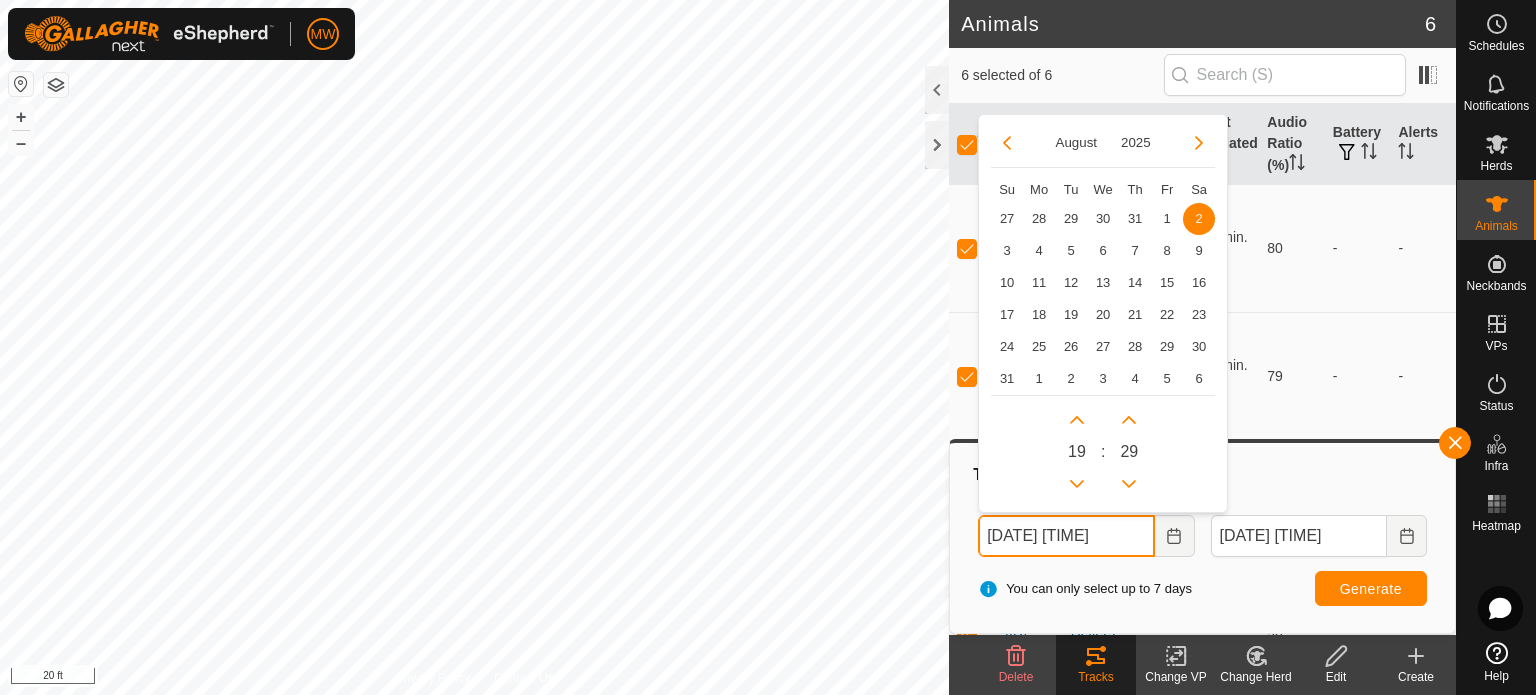 click on "[DATE] [TIME]" at bounding box center [1066, 536] 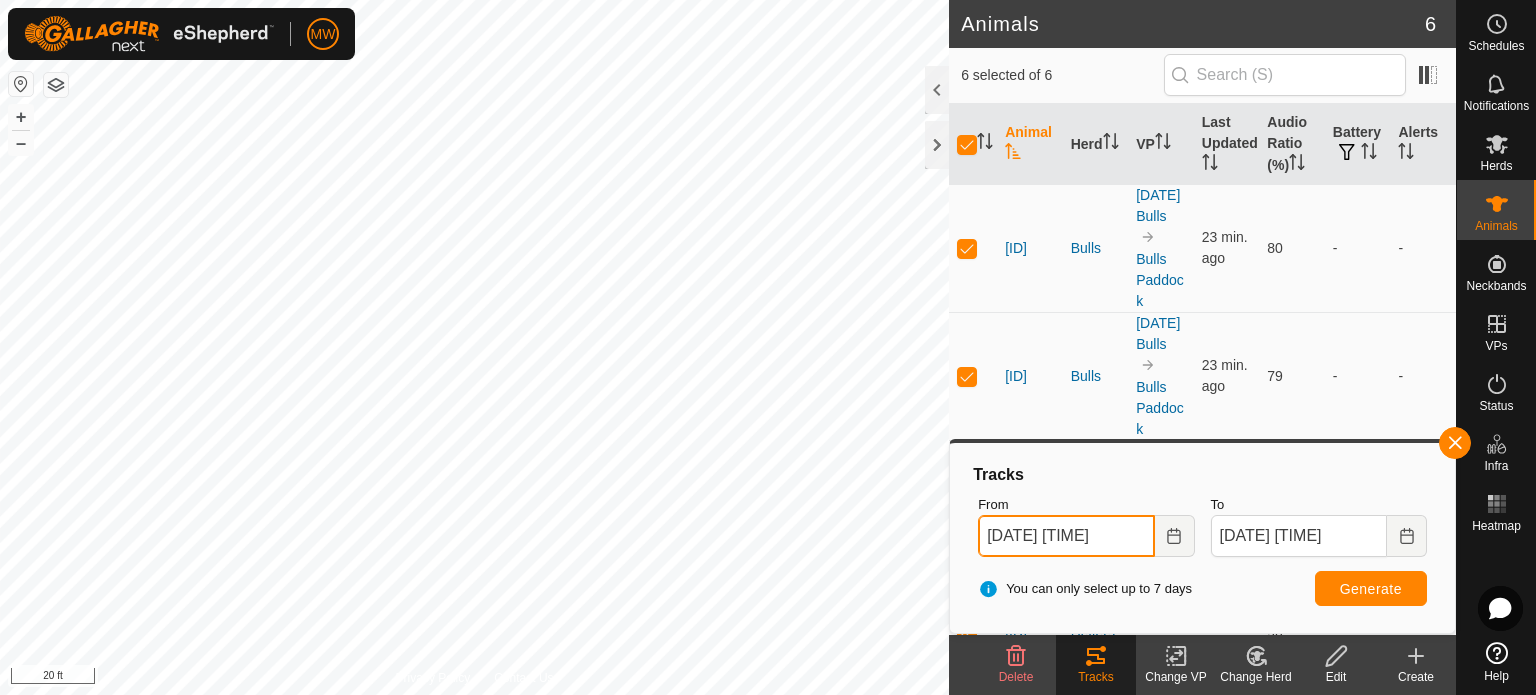 type on "[DATE] [TIME]" 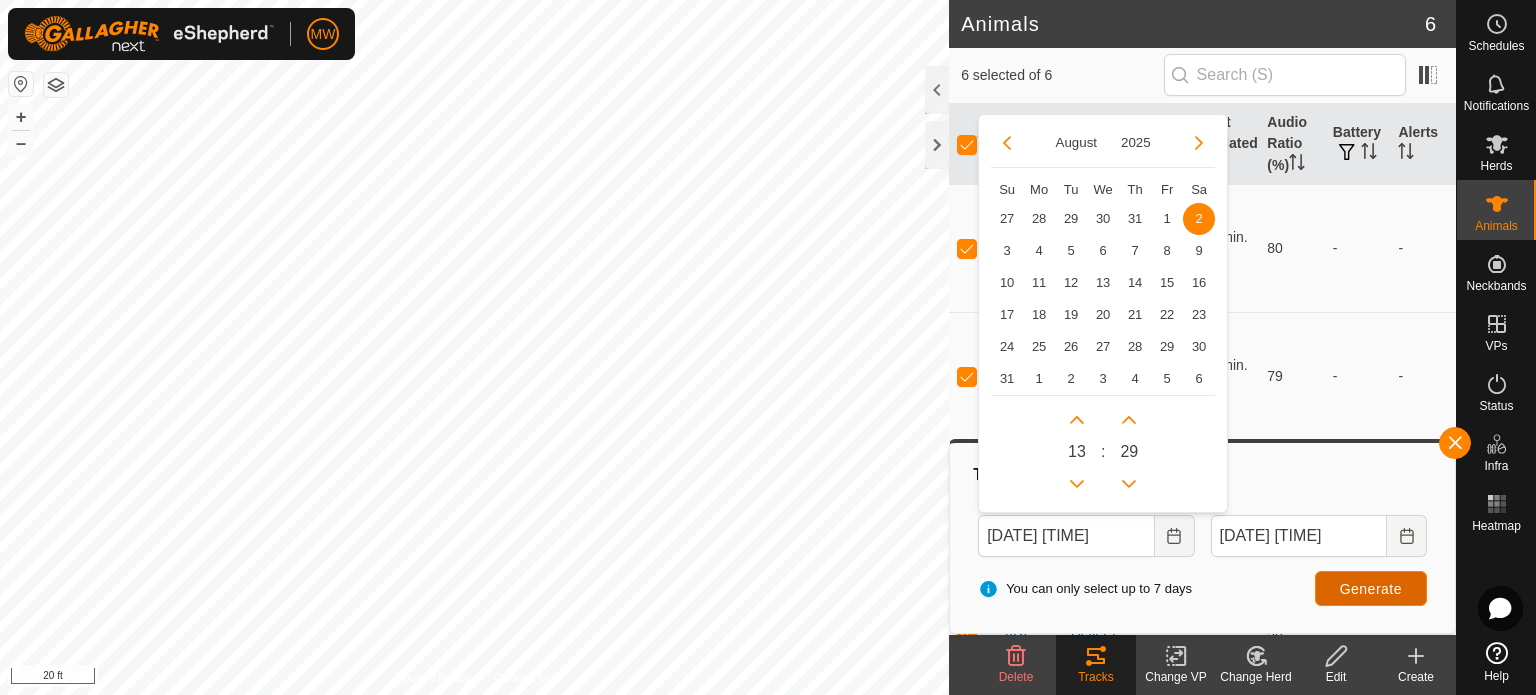 click on "Generate" at bounding box center [1371, 589] 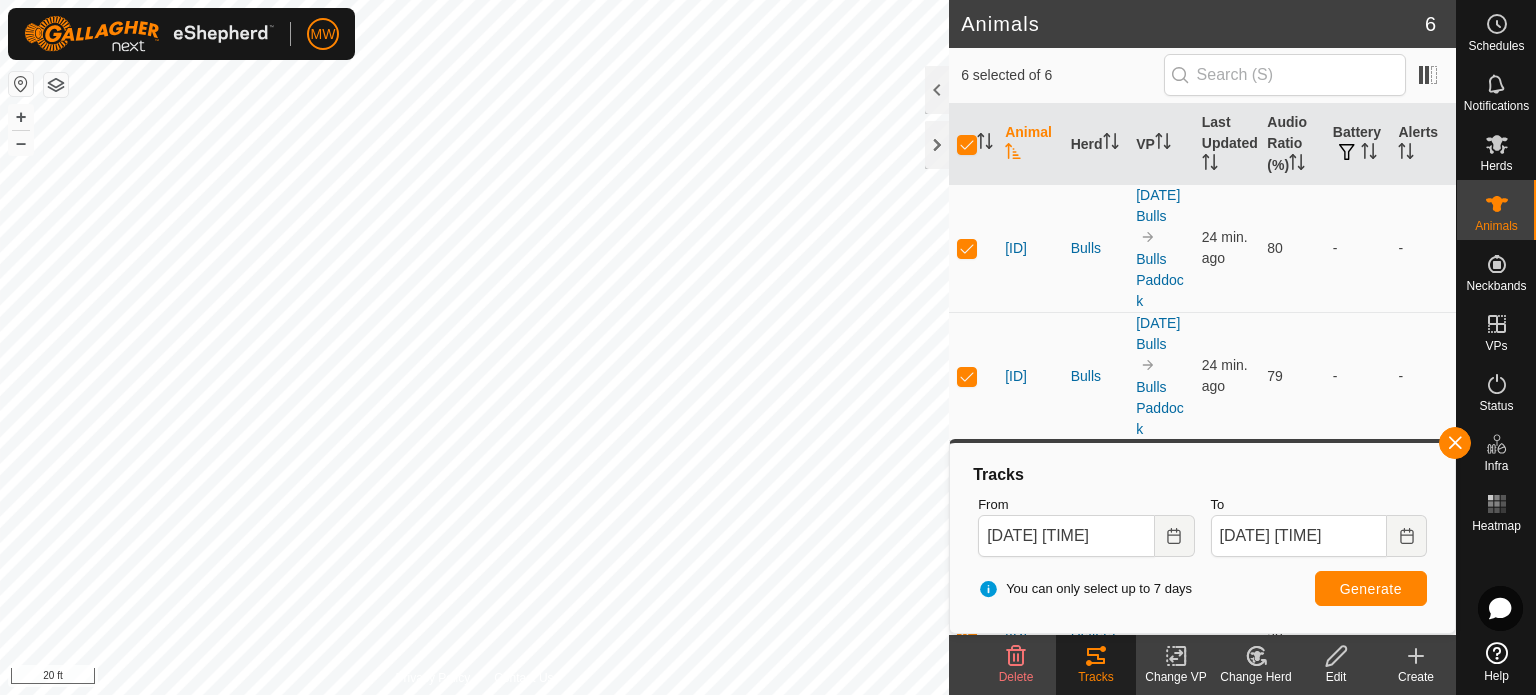 click on "MW Schedules Notifications Herds Animals Neckbands VPs Status Infra Heatmap Help Animals 6  6 selected of 6   Animal   Herd   VP   Last Updated   Audio Ratio (%)   Battery   Alerts   1LB   Bulls  2025-08-01 Bulls Bulls Paddock  24 min. ago  80  -  -   2LB   Bulls  2025-08-01 Bulls Bulls Paddock  24 min. ago  79  -  -   3LH   Heifers  2025-08-01 Heifers Heifers Paddock  24 min. ago  83  -  -   4AH   Heifers  2025-08-01 Heifers Heifers Paddock  24 min. ago  90  -  -   5AB   Bulls  2025-08-01 Bulls Bulls Paddock  24 min. ago  81  -  -   6LB   Bulls  2025-08-01 Bulls Bulls Paddock  24 min. ago  83  -  -  Delete  Tracks   Change VP   Change Herd   Edit   Create  Privacy Policy Contact Us
2025-08-01 Heifers Type:  Inclusion Zone 2 Animals
+ – ⇧ i 20 ft
Tracks From [DATE] [TIME] To [DATE] [TIME] You can only select up to 7 days Generate" at bounding box center (768, 347) 